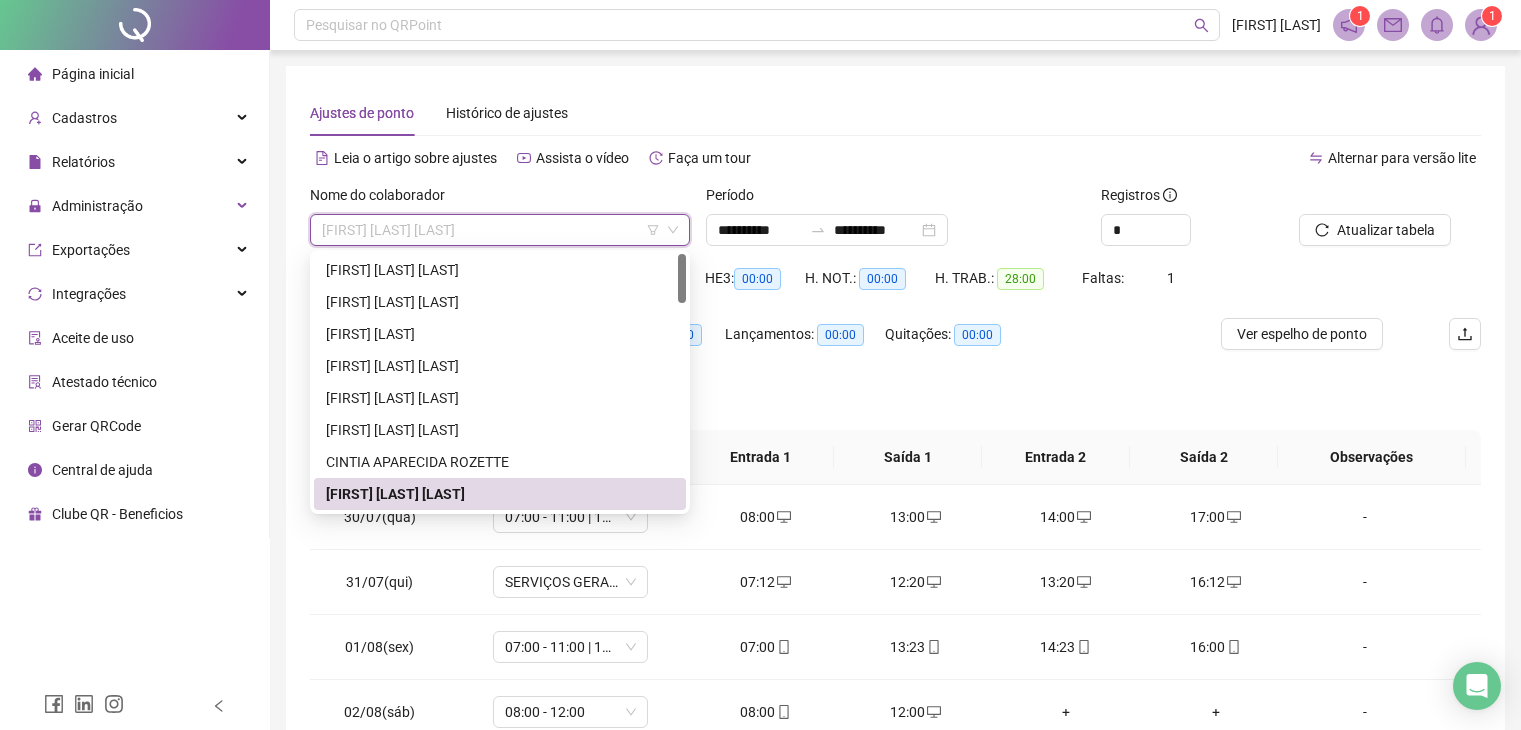 scroll, scrollTop: 0, scrollLeft: 0, axis: both 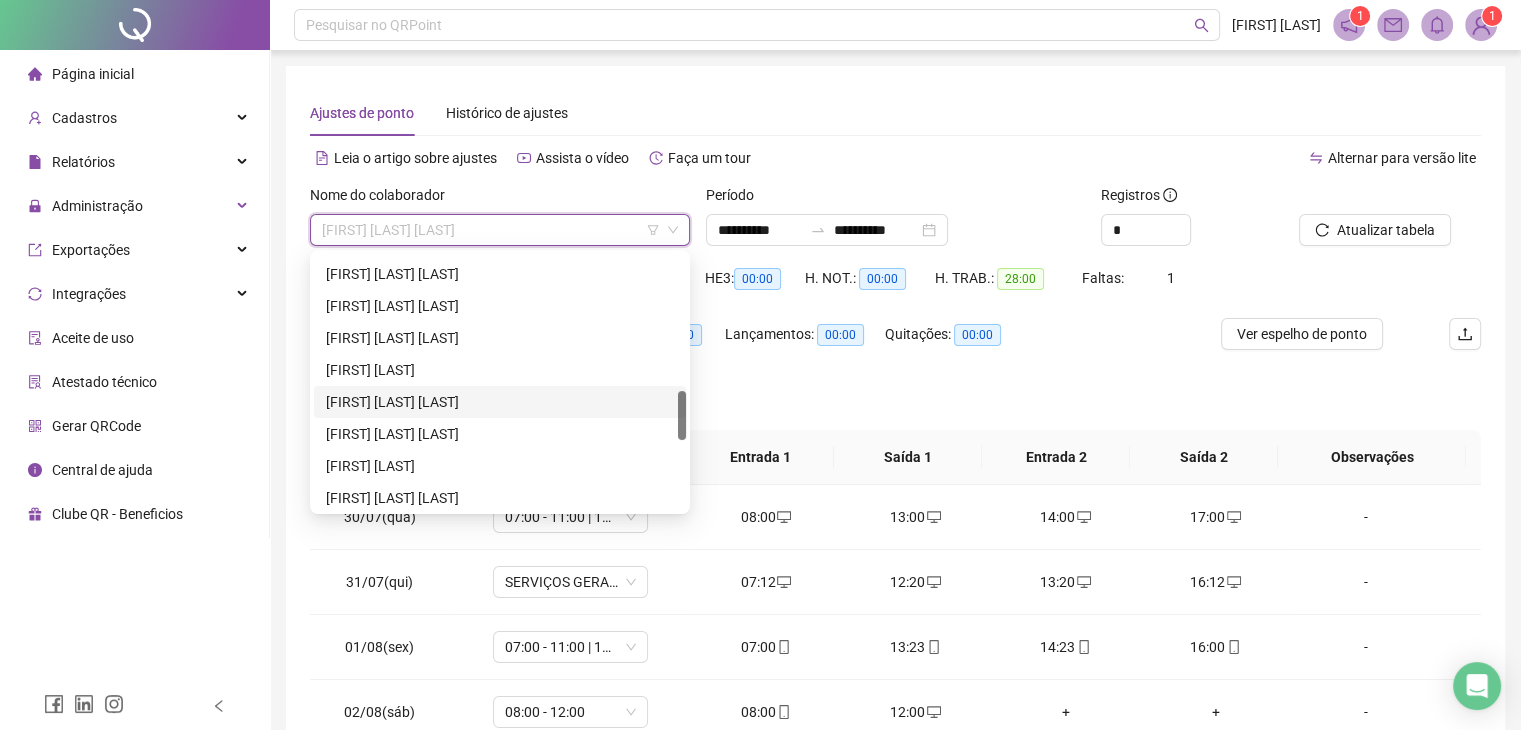 click on "[FIRST] [LAST] [LAST]" at bounding box center [500, 402] 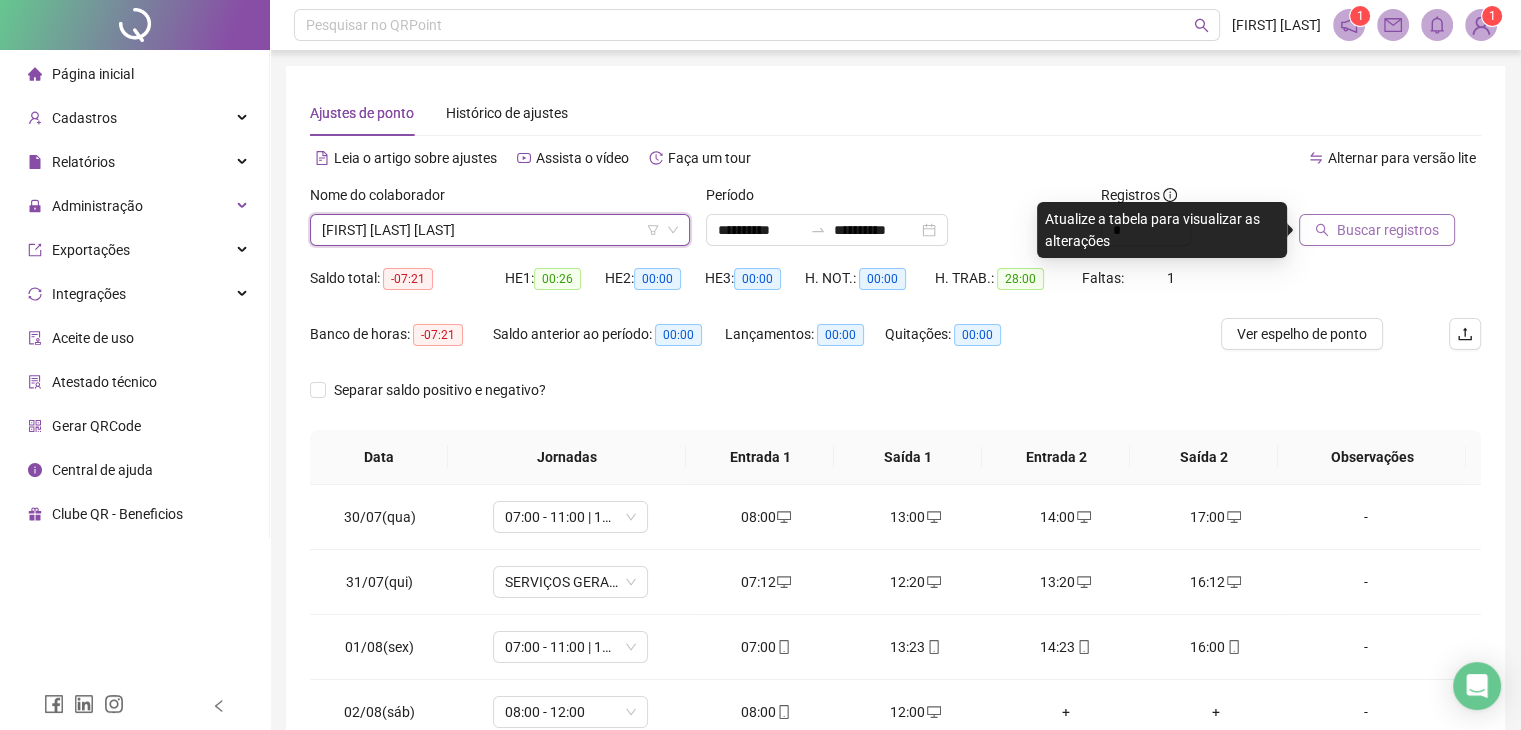 click on "Buscar registros" at bounding box center [1388, 230] 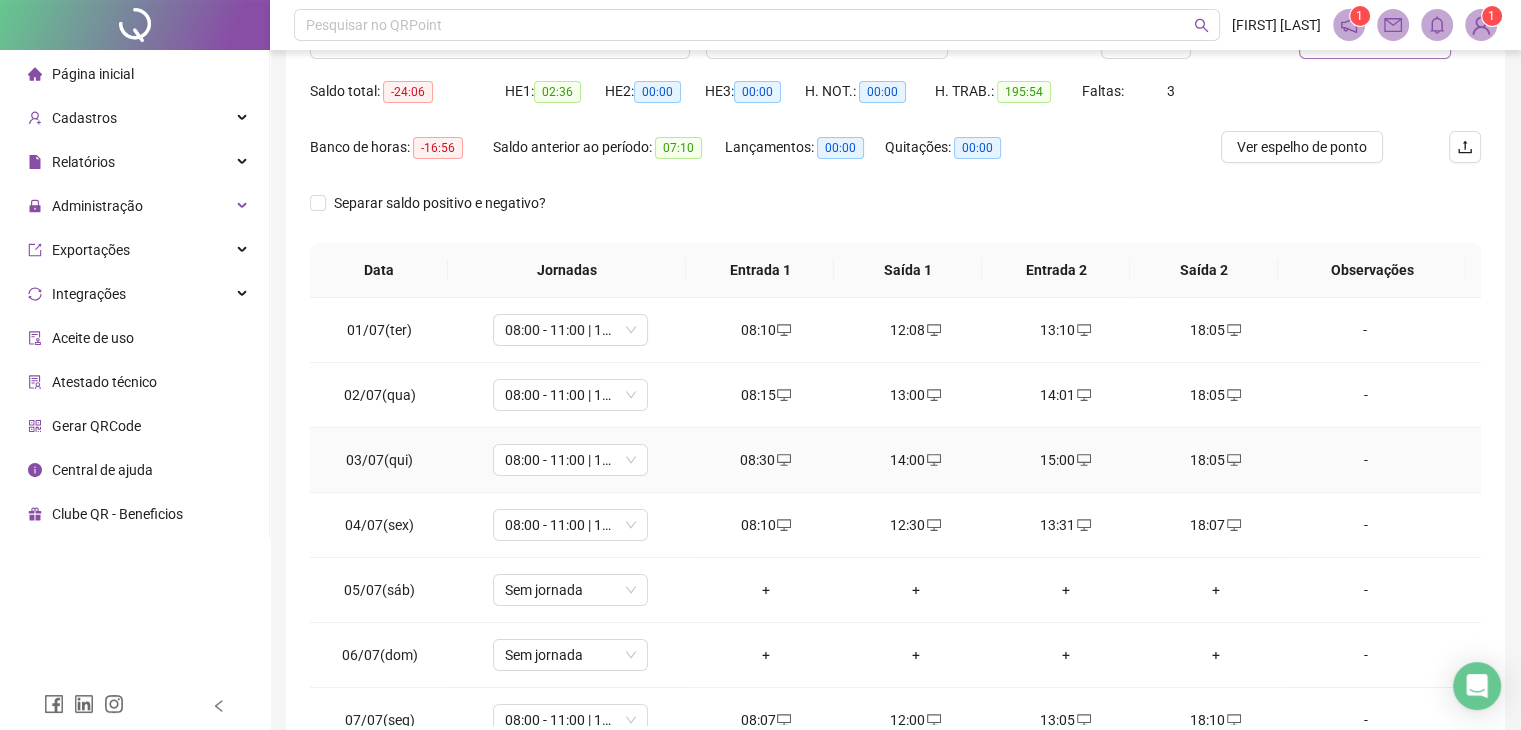 scroll, scrollTop: 292, scrollLeft: 0, axis: vertical 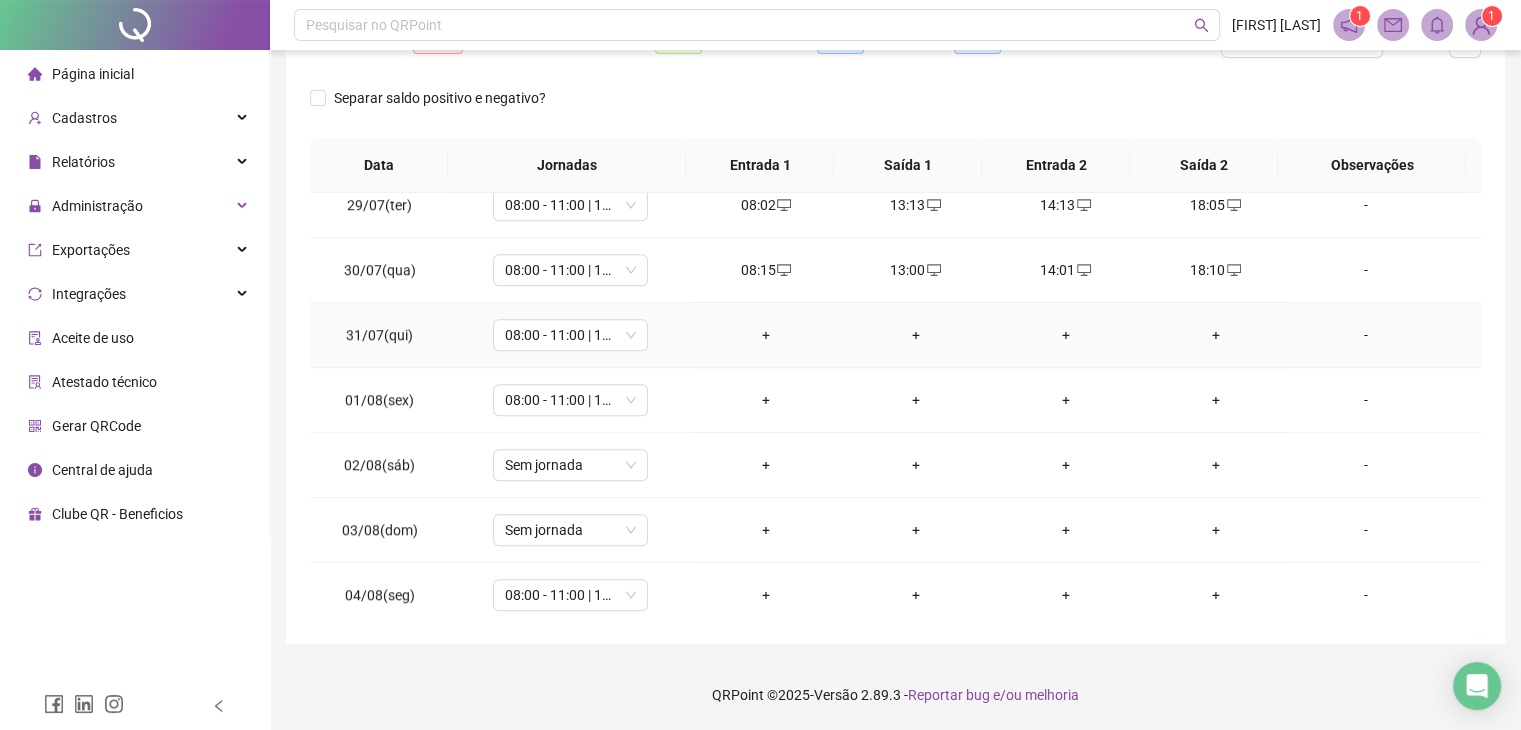click on "+" at bounding box center [766, 335] 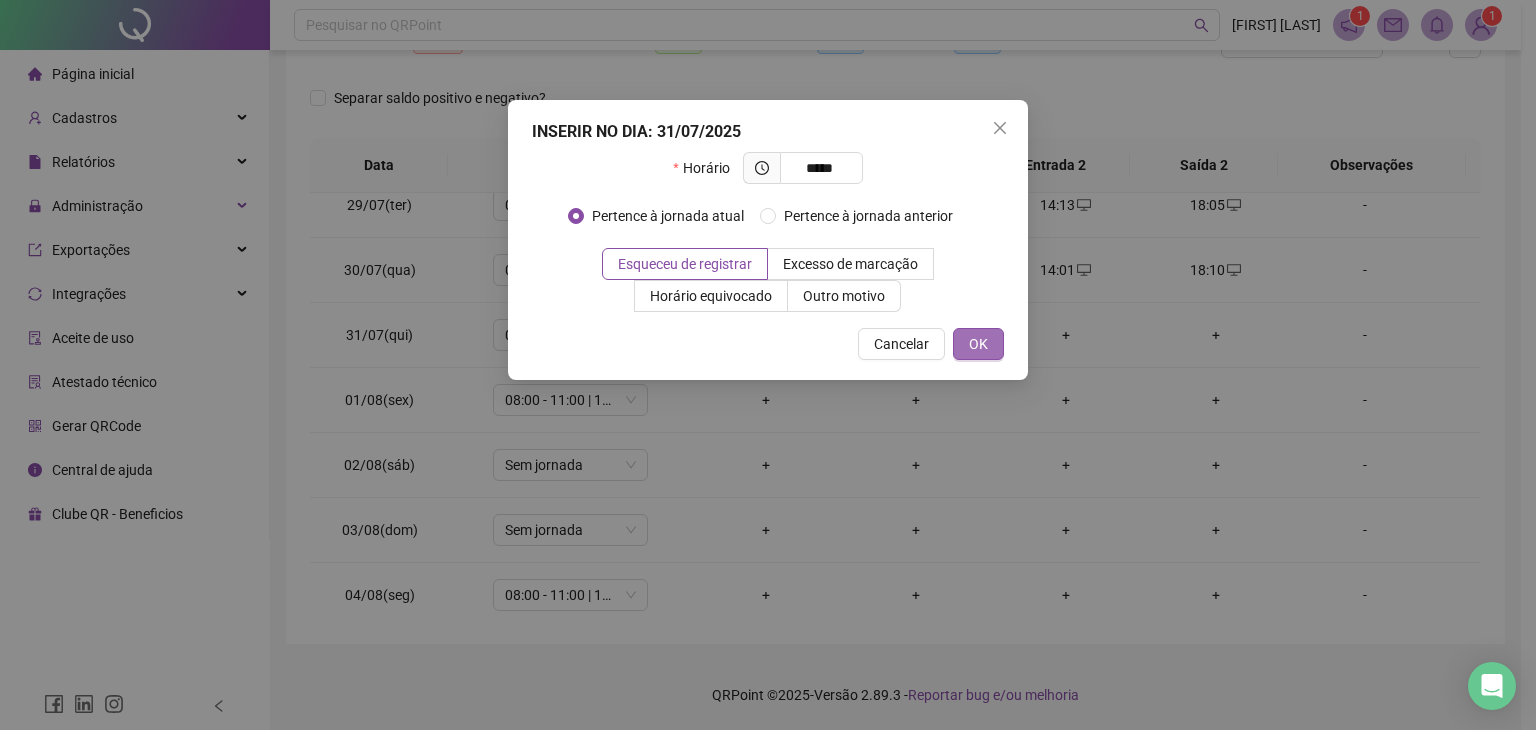 type on "*****" 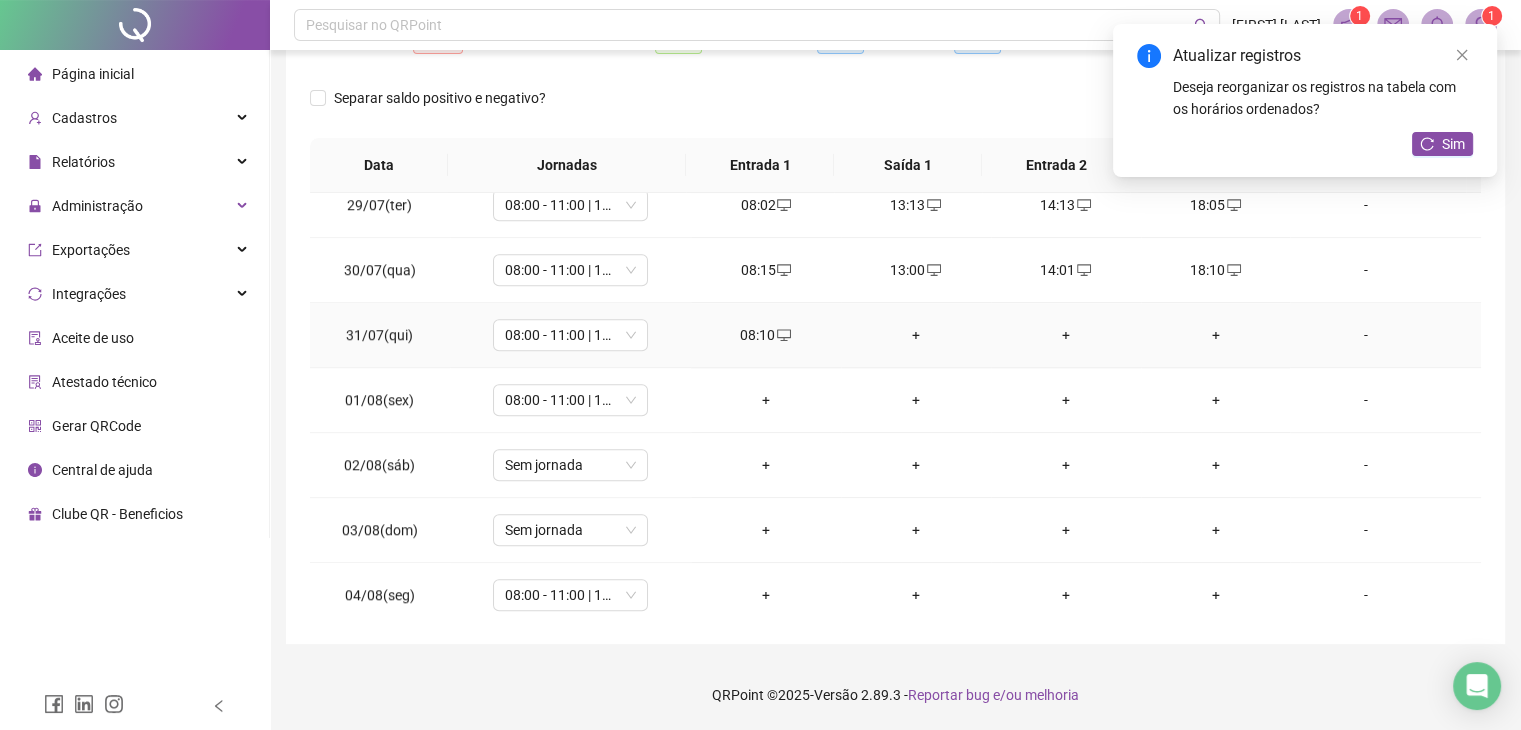 click on "+" at bounding box center (916, 335) 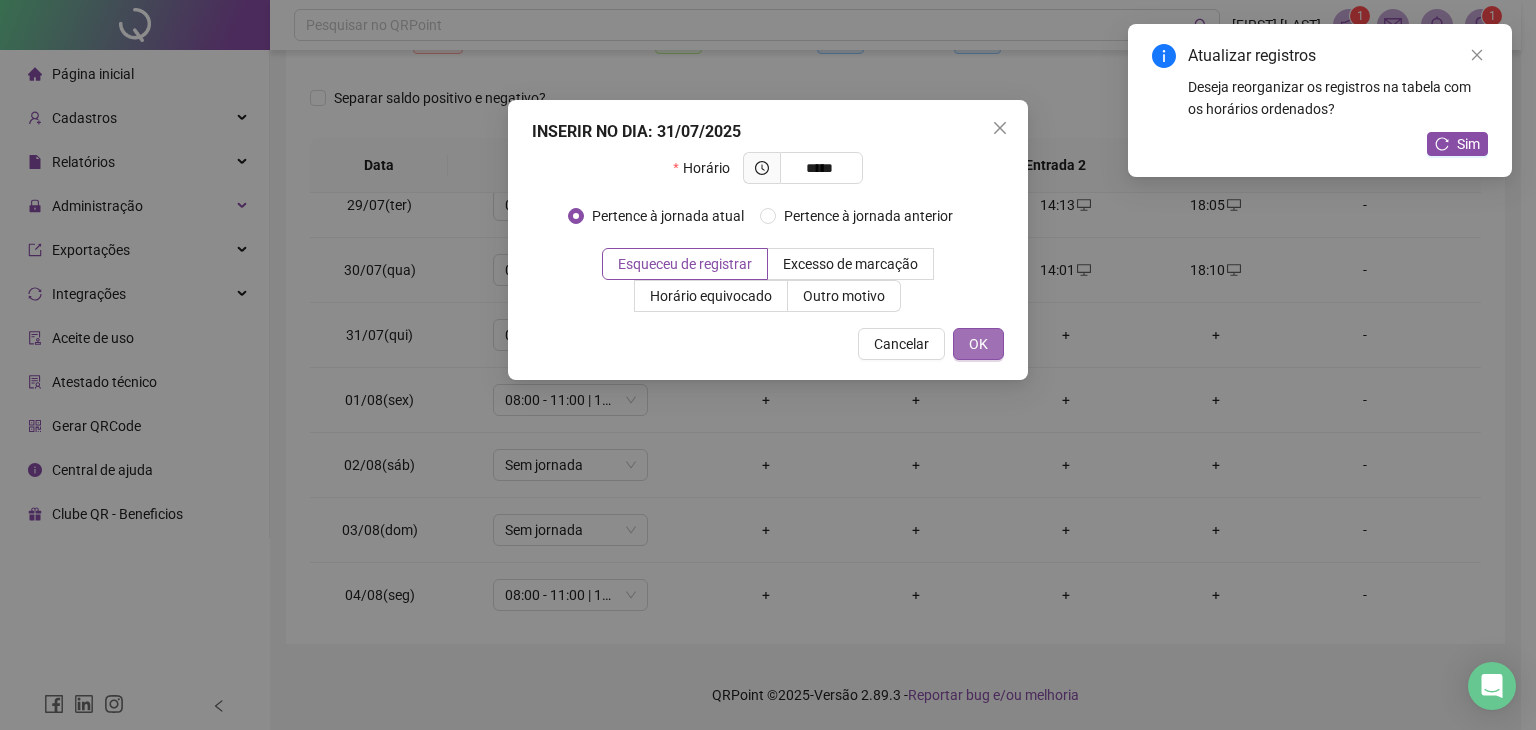 type on "*****" 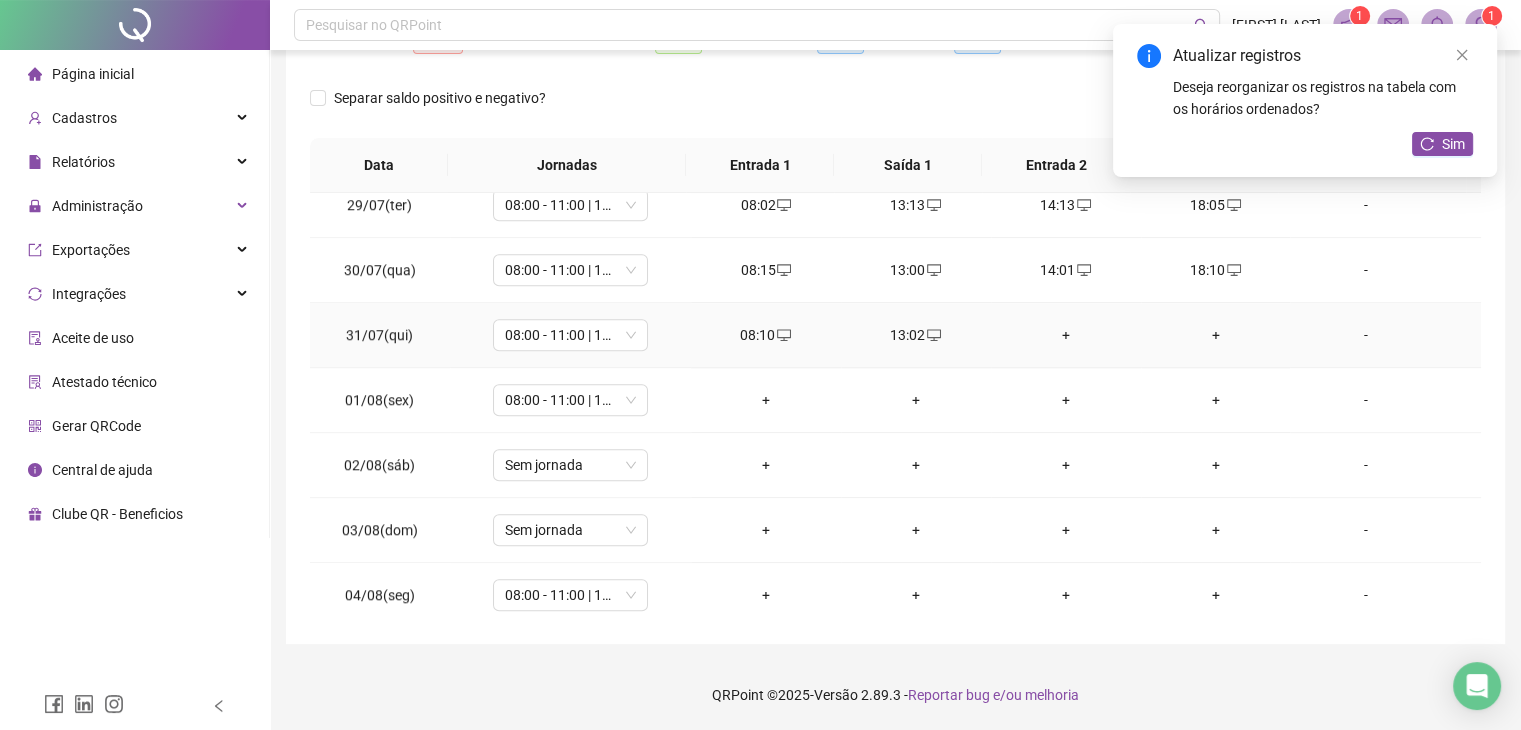 click on "+" at bounding box center [1066, 335] 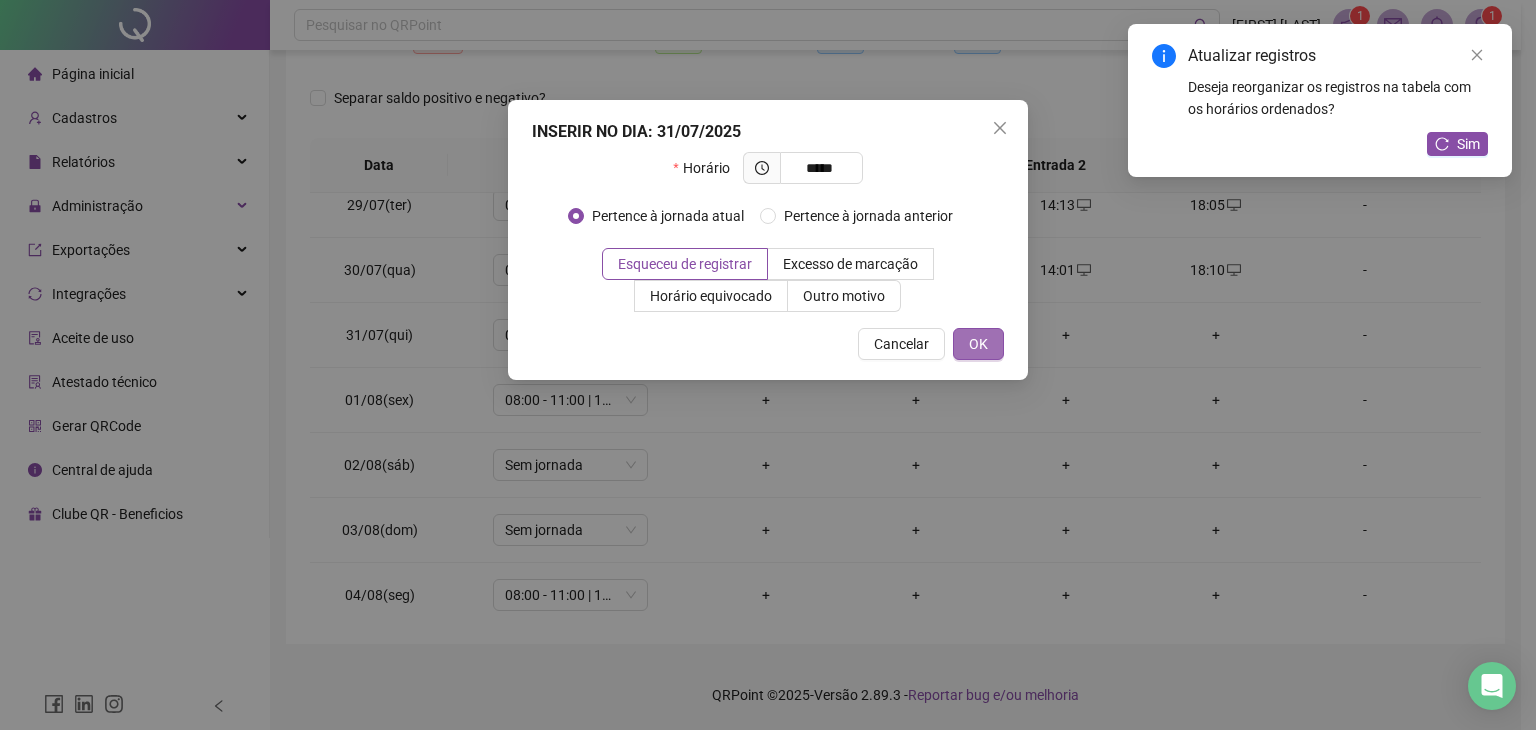 type on "*****" 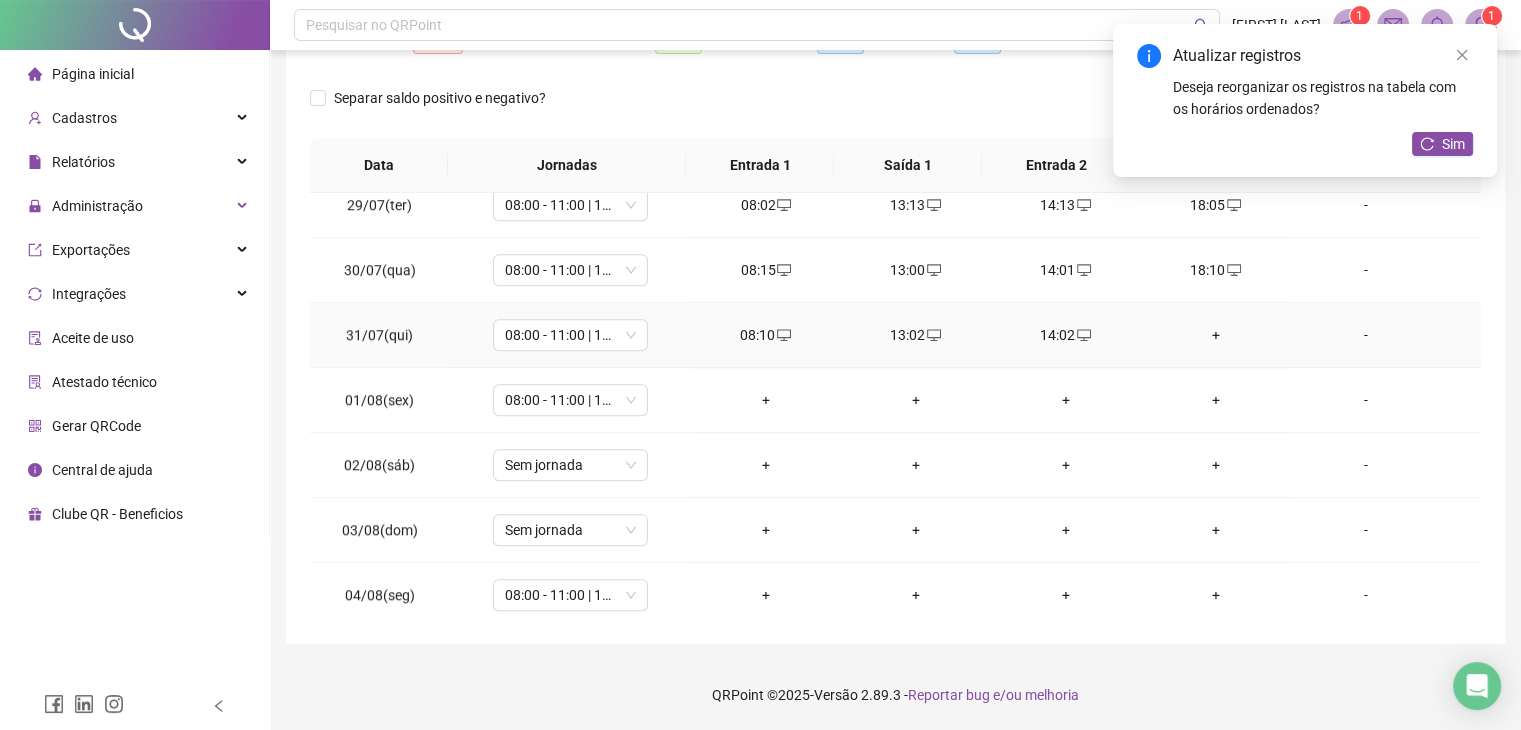 click on "+" at bounding box center (1216, 335) 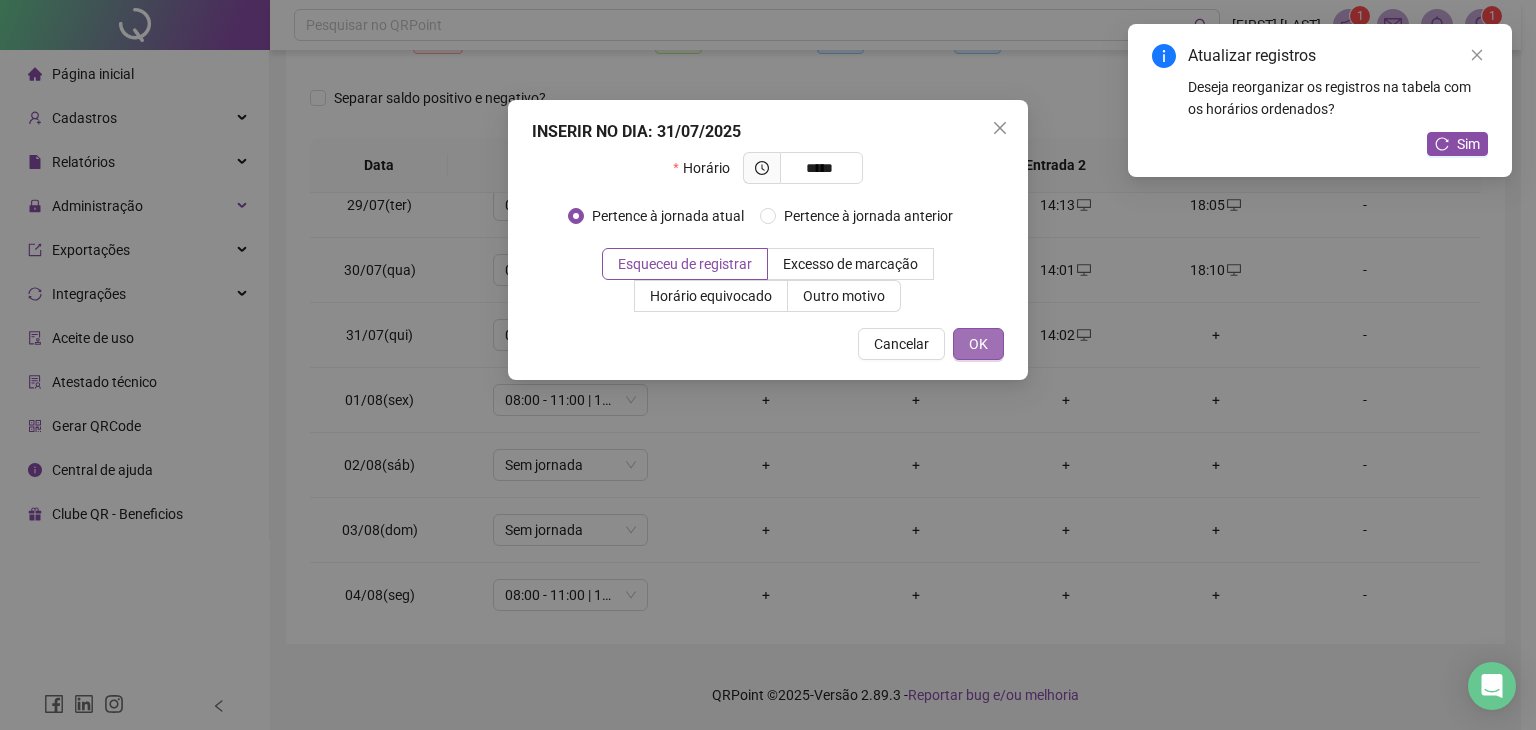 type on "*****" 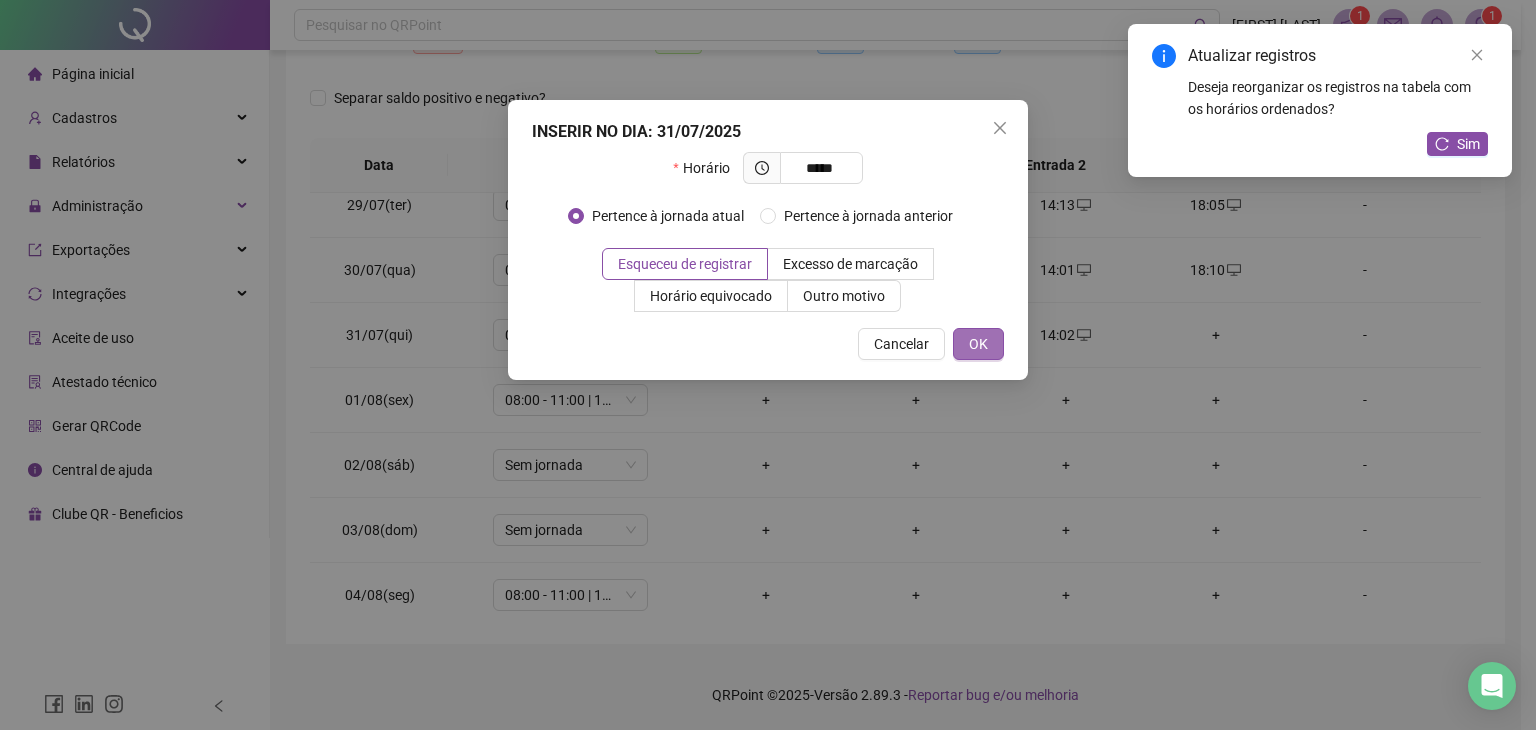 click on "OK" at bounding box center (978, 344) 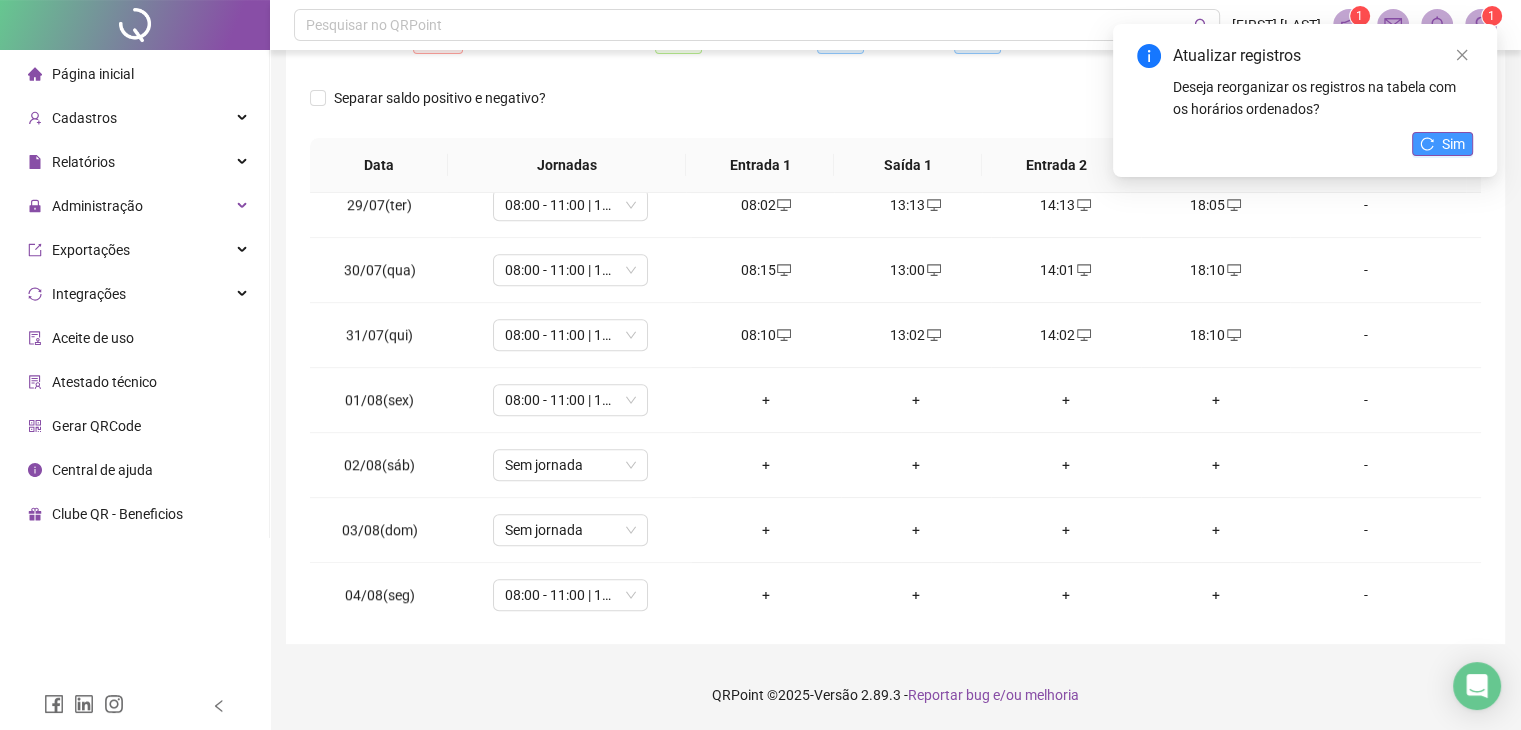 click on "Sim" at bounding box center (1453, 144) 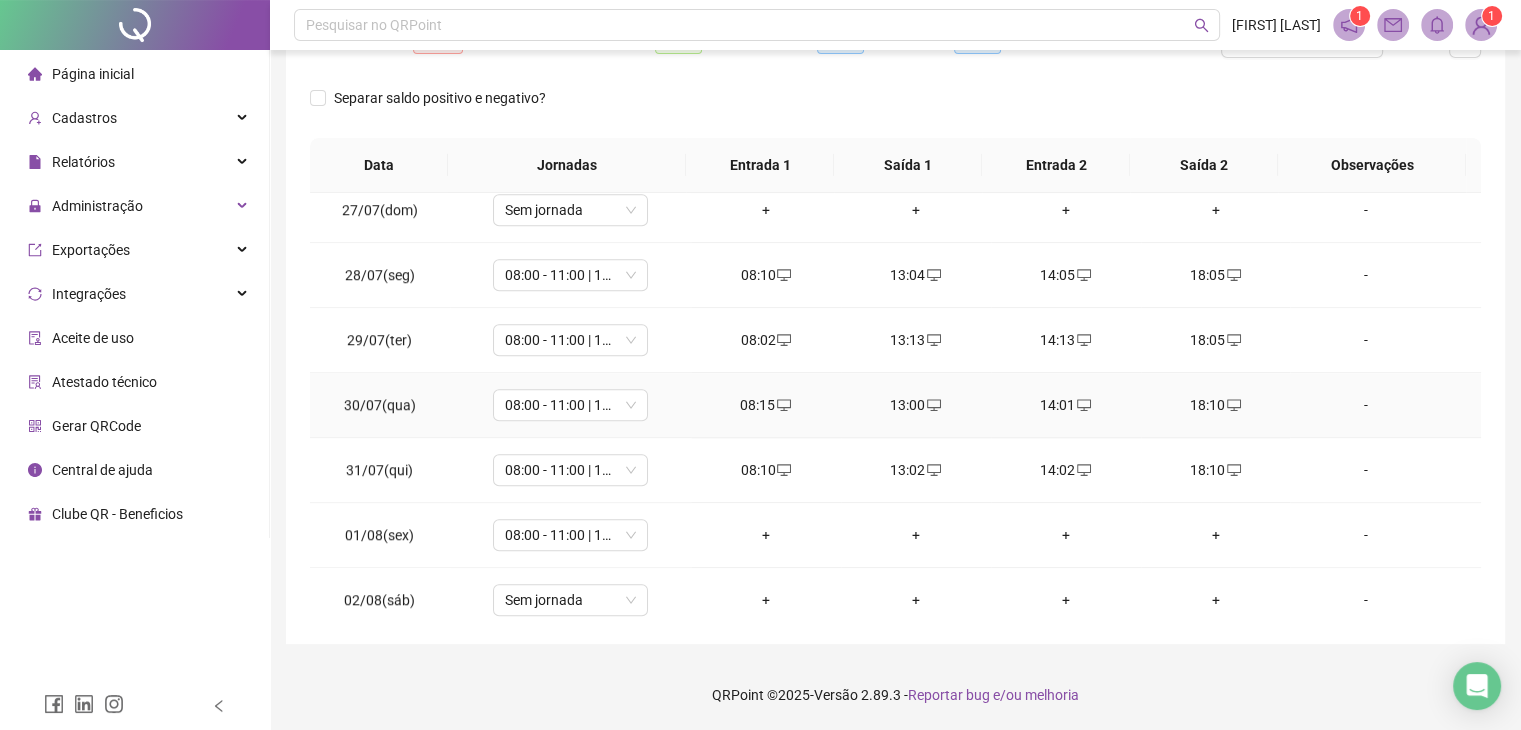 scroll, scrollTop: 1840, scrollLeft: 0, axis: vertical 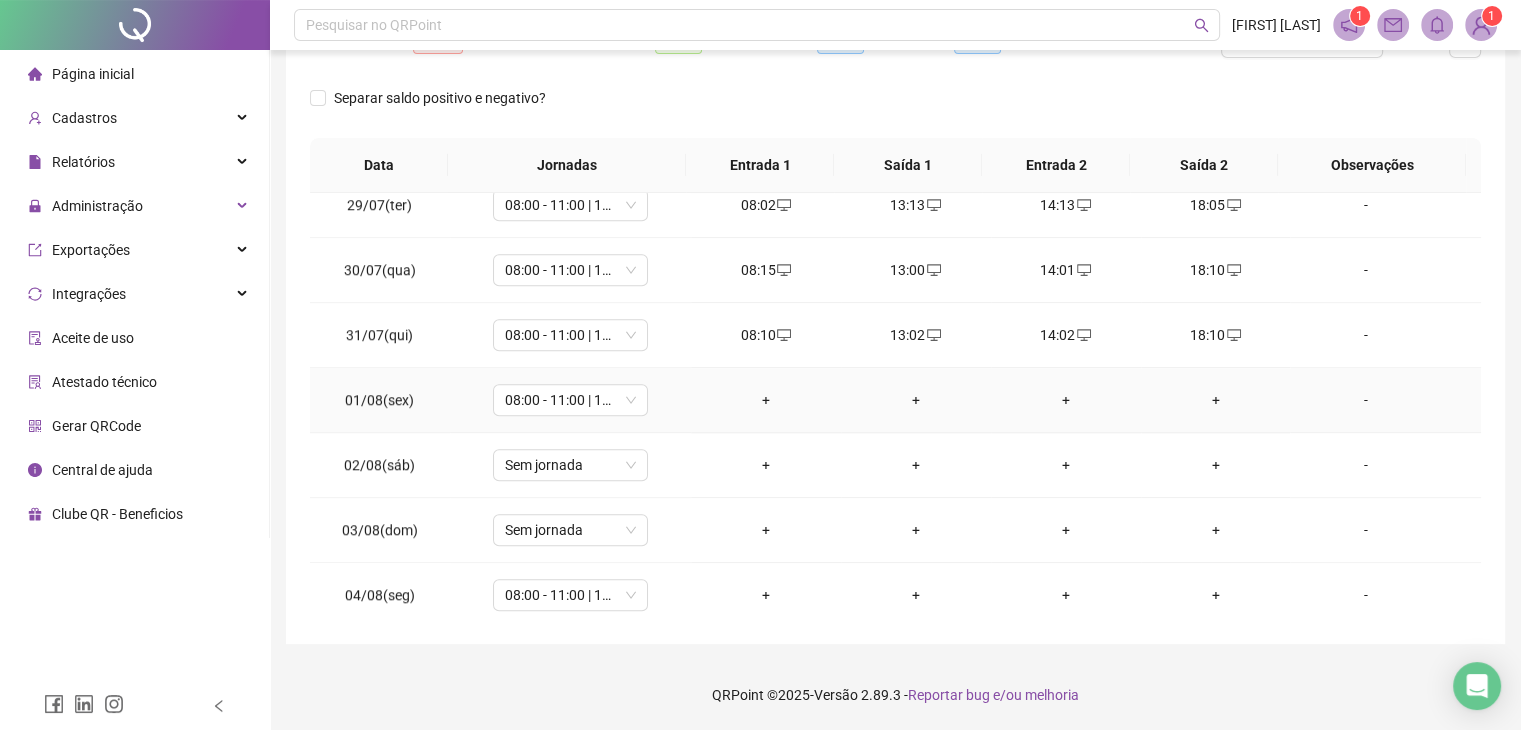 click on "+" at bounding box center [766, 400] 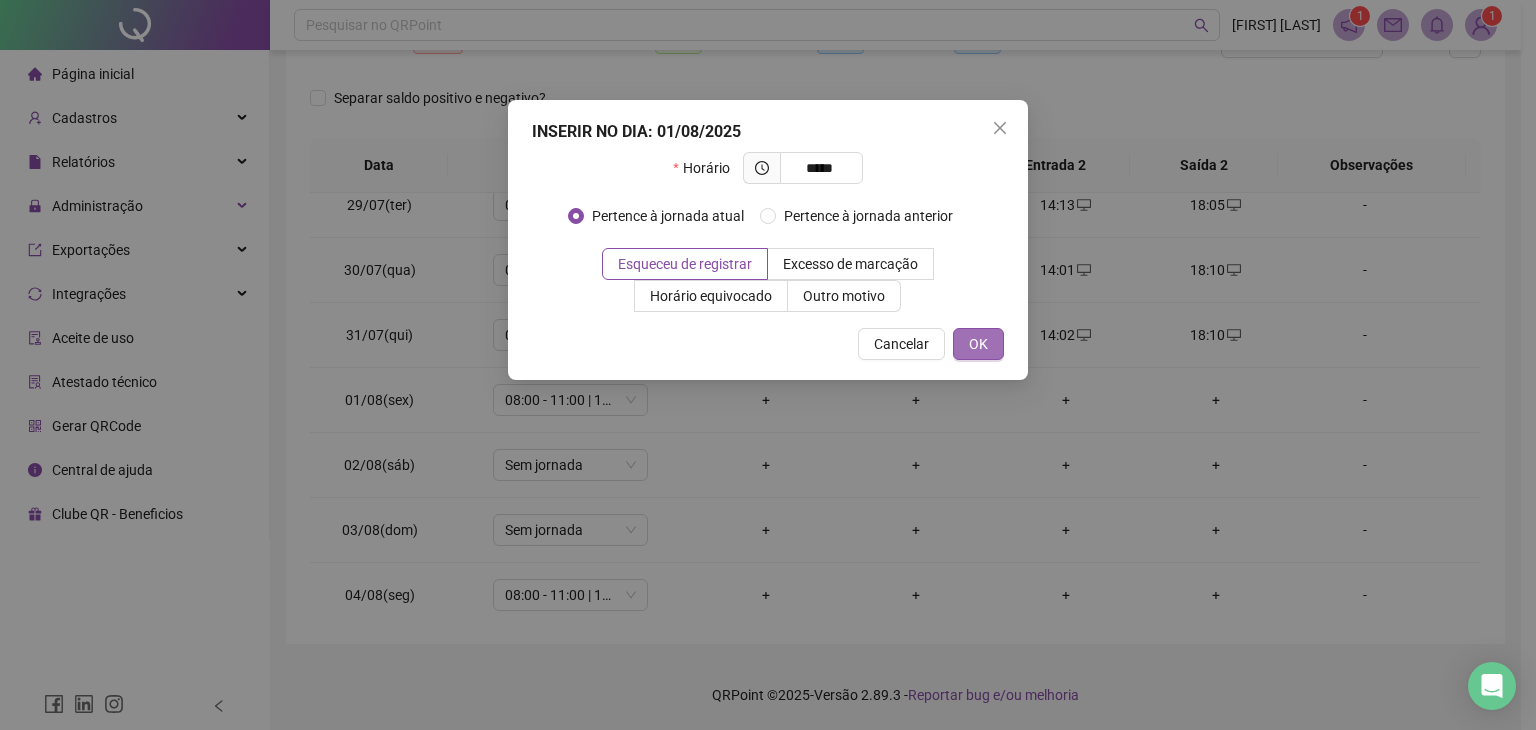 type on "*****" 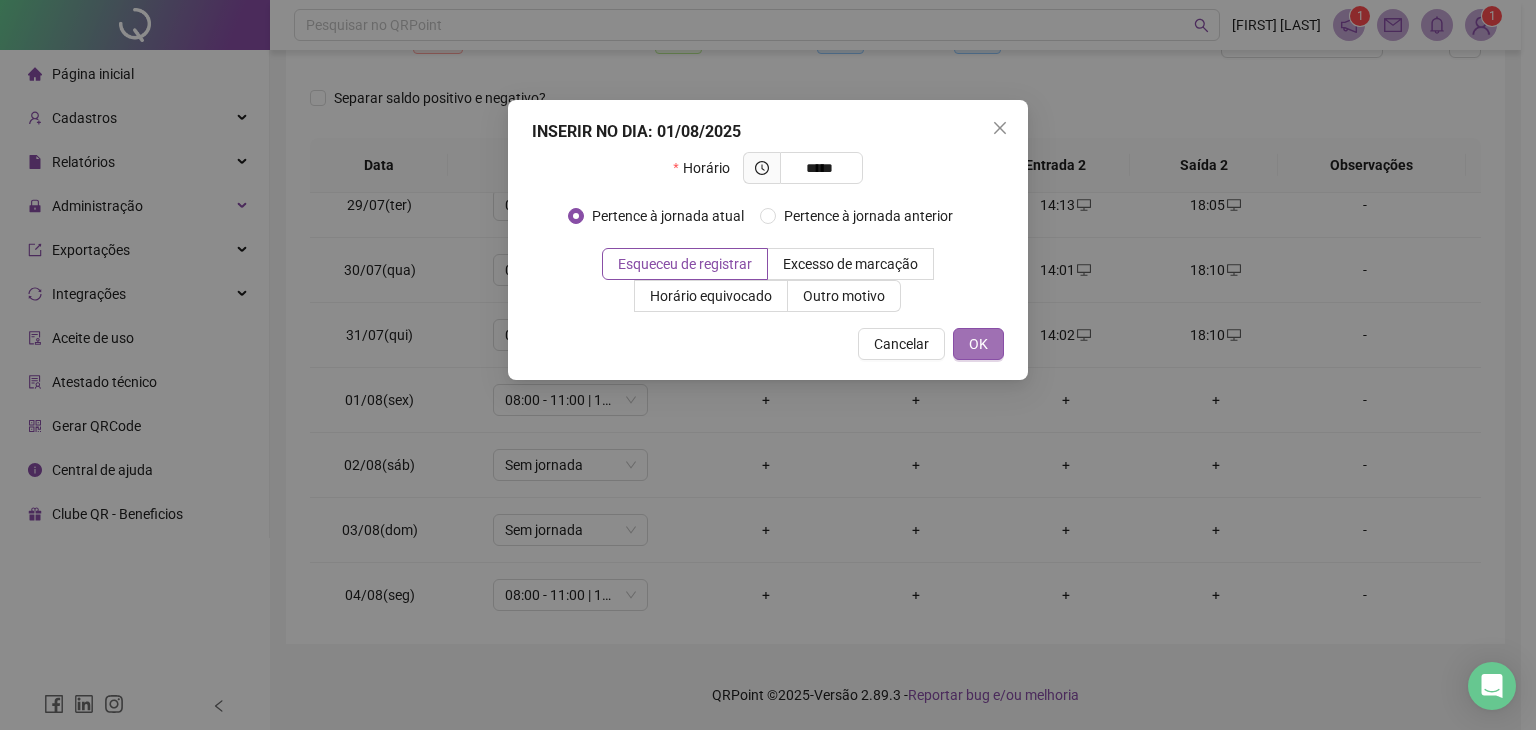 click on "OK" at bounding box center (978, 344) 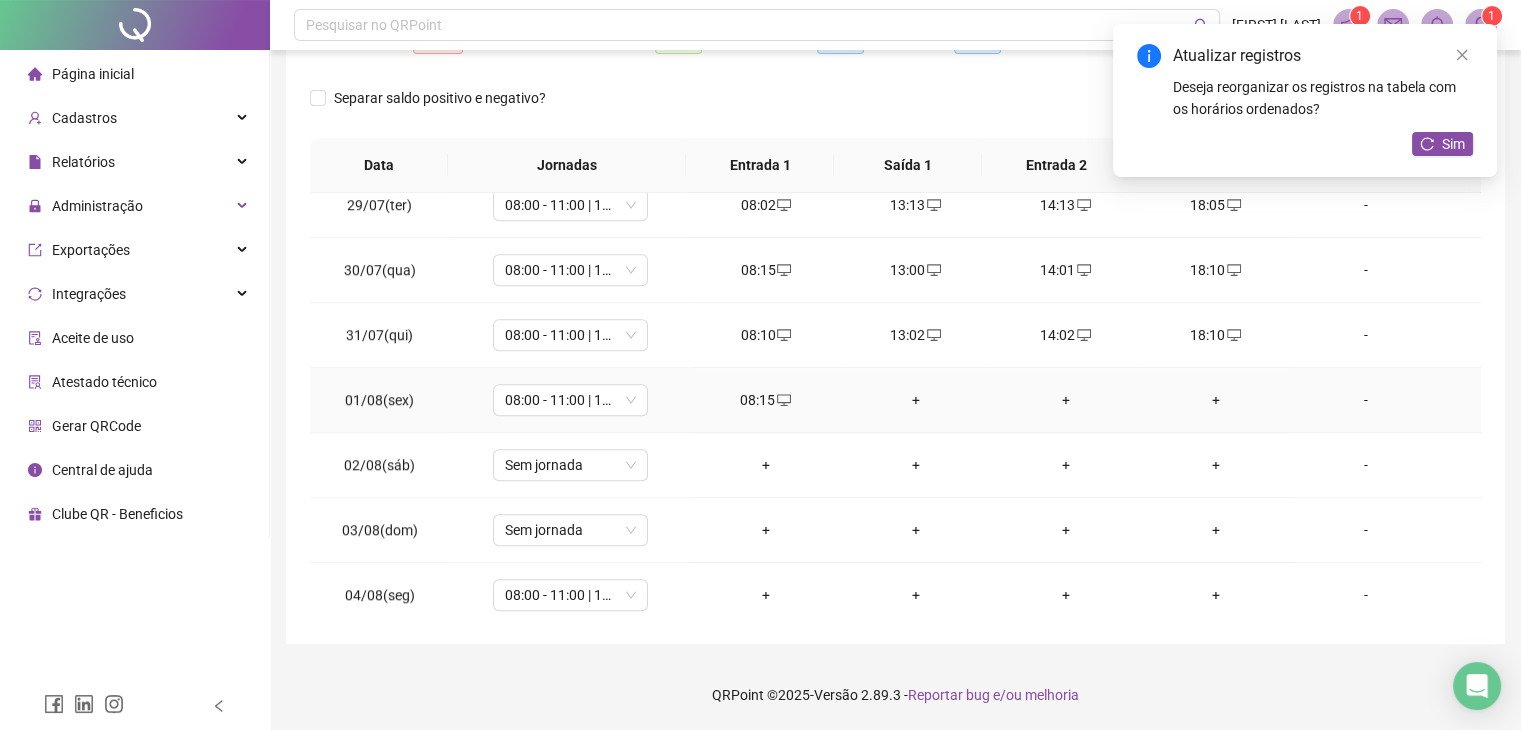 click on "+" at bounding box center (916, 400) 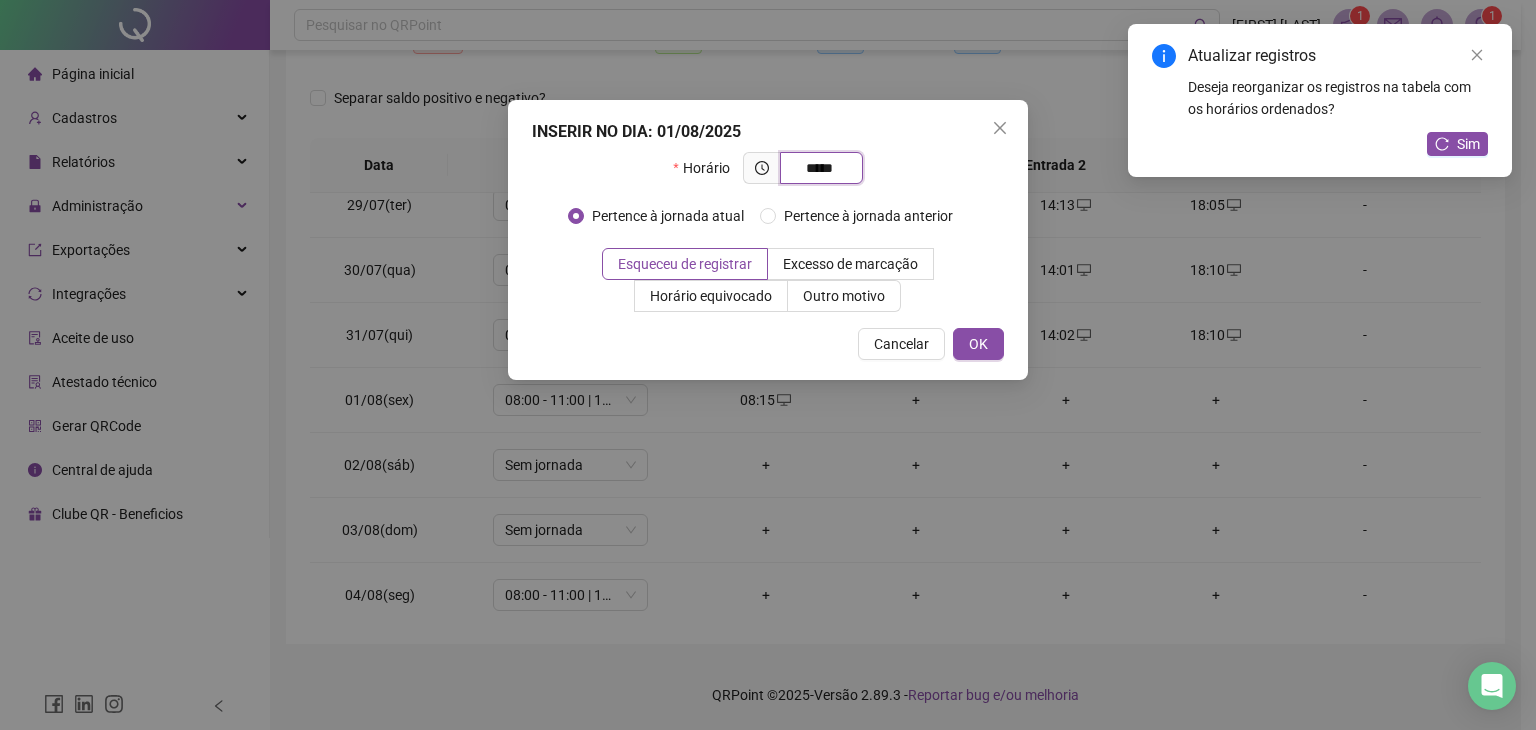 type on "*****" 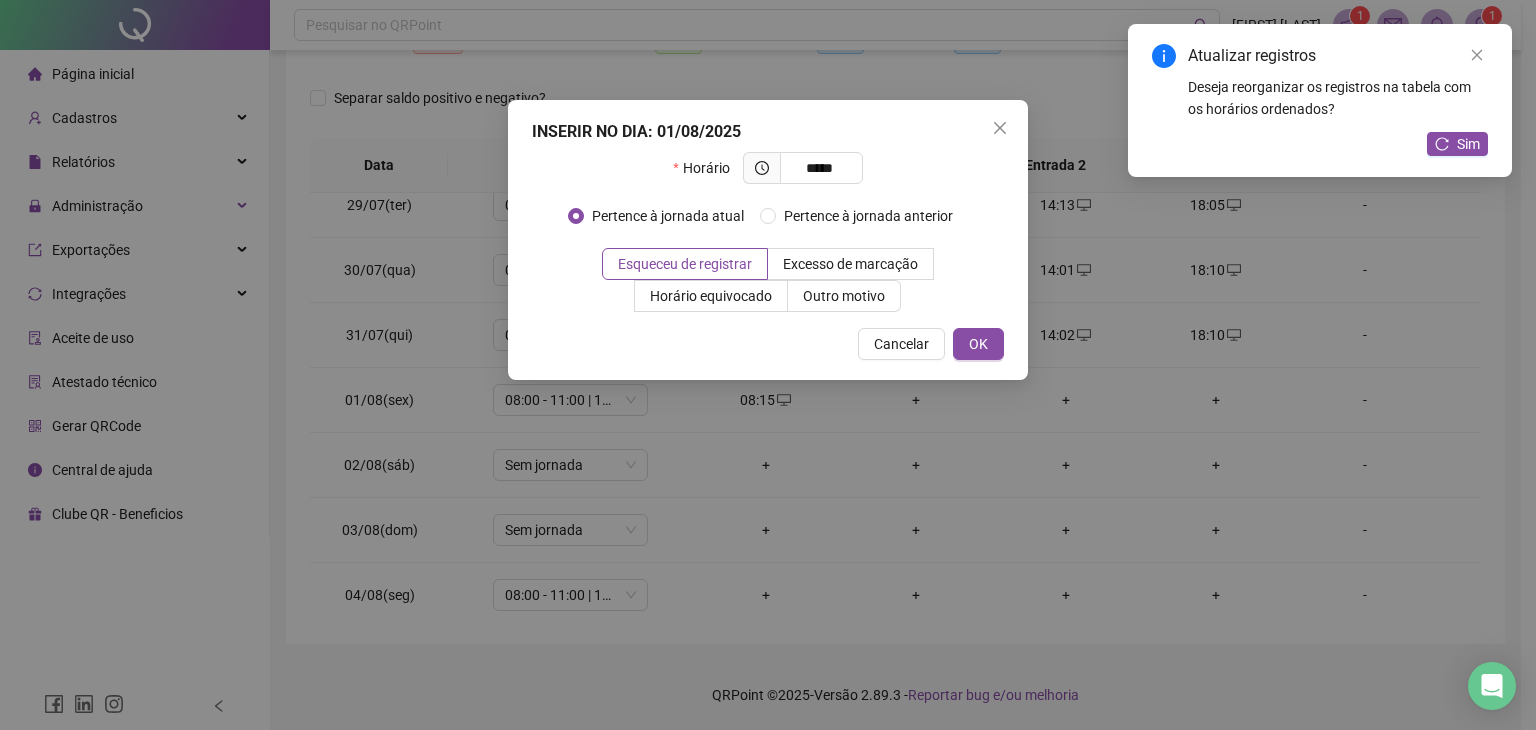 click on "INSERIR NO DIA :   01/08/2025 Horário ***** Pertence à jornada atual Pertence à jornada anterior Esqueceu de registrar Excesso de marcação Horário equivocado Outro motivo Motivo Cancelar OK" at bounding box center (768, 240) 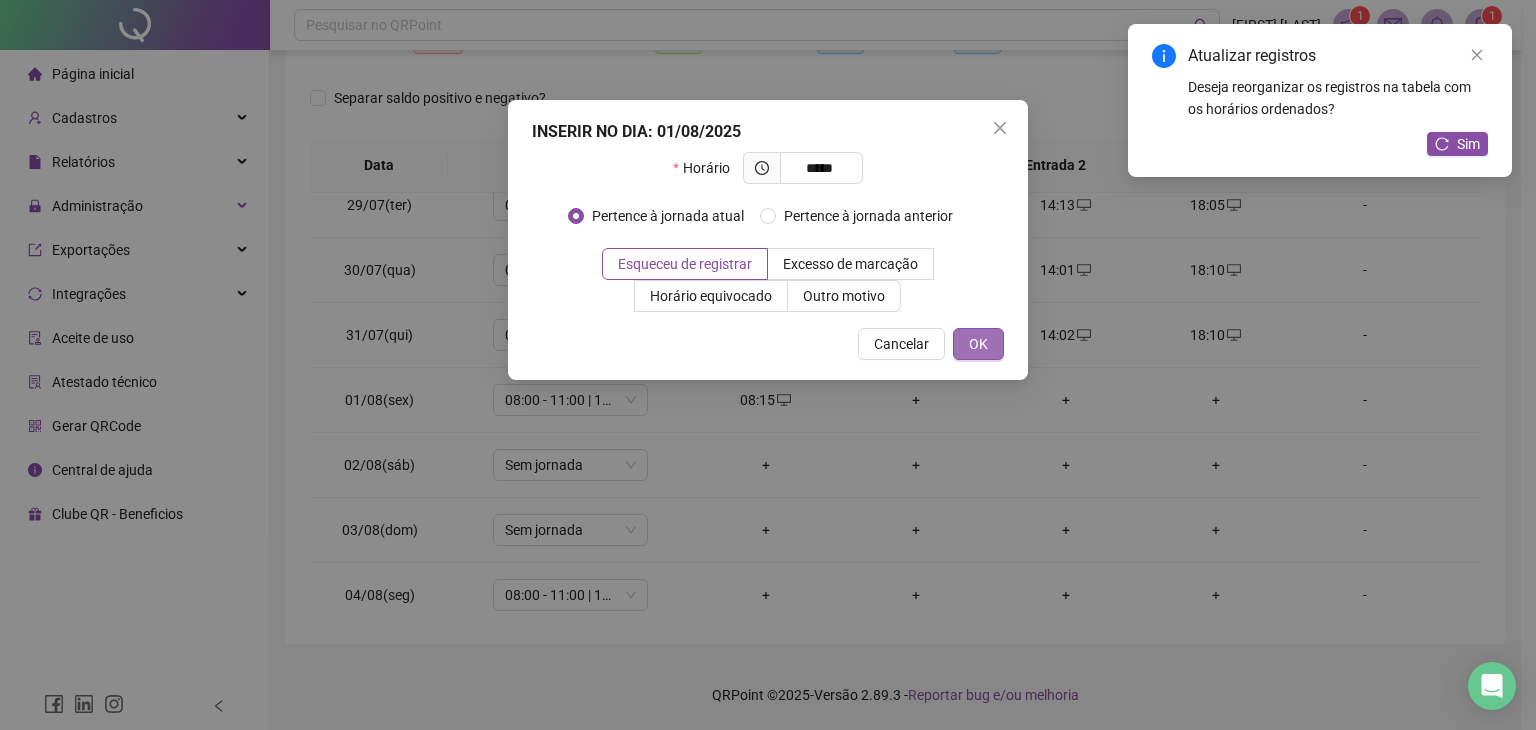click on "OK" at bounding box center (978, 344) 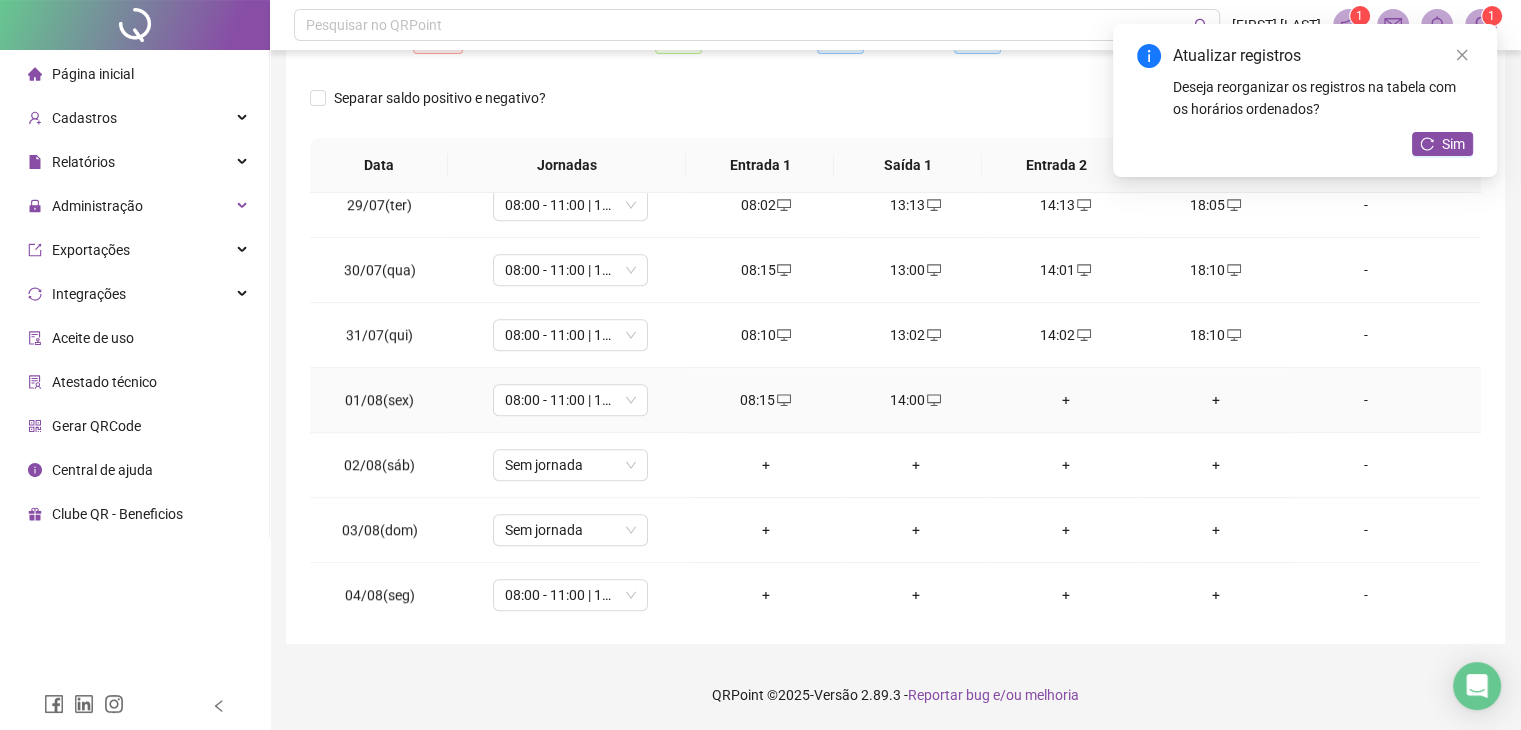 click on "+" at bounding box center (1066, 400) 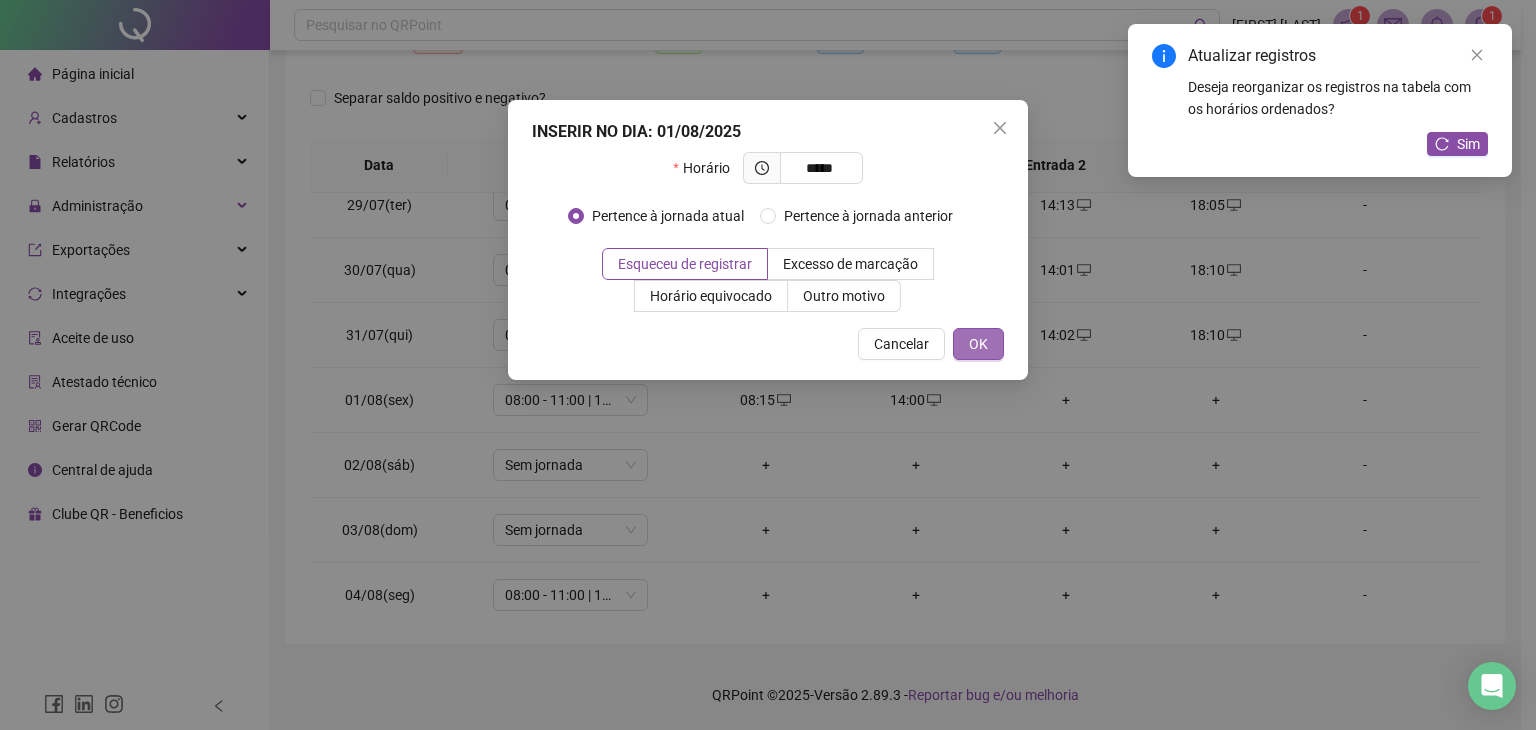 type on "*****" 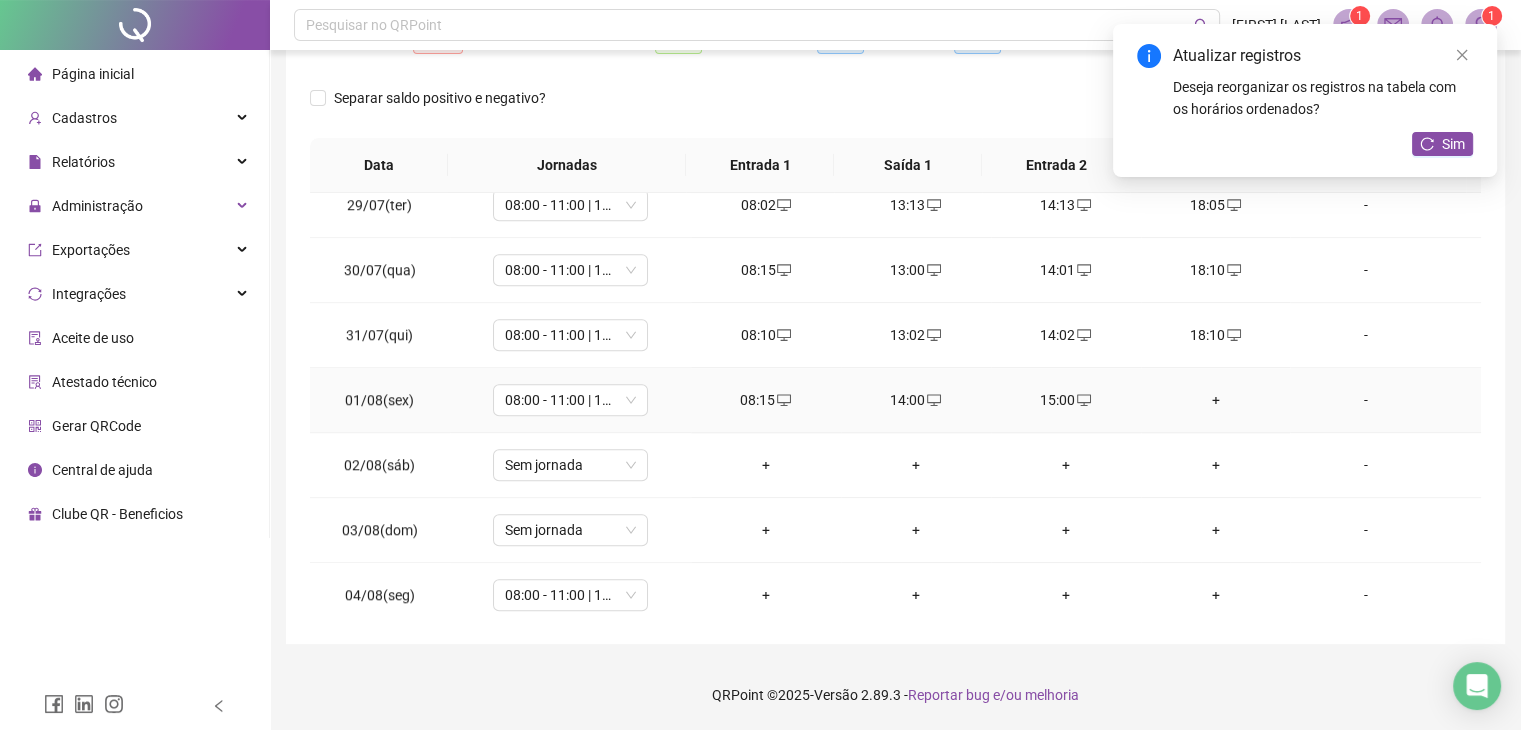 click on "+" at bounding box center [1216, 400] 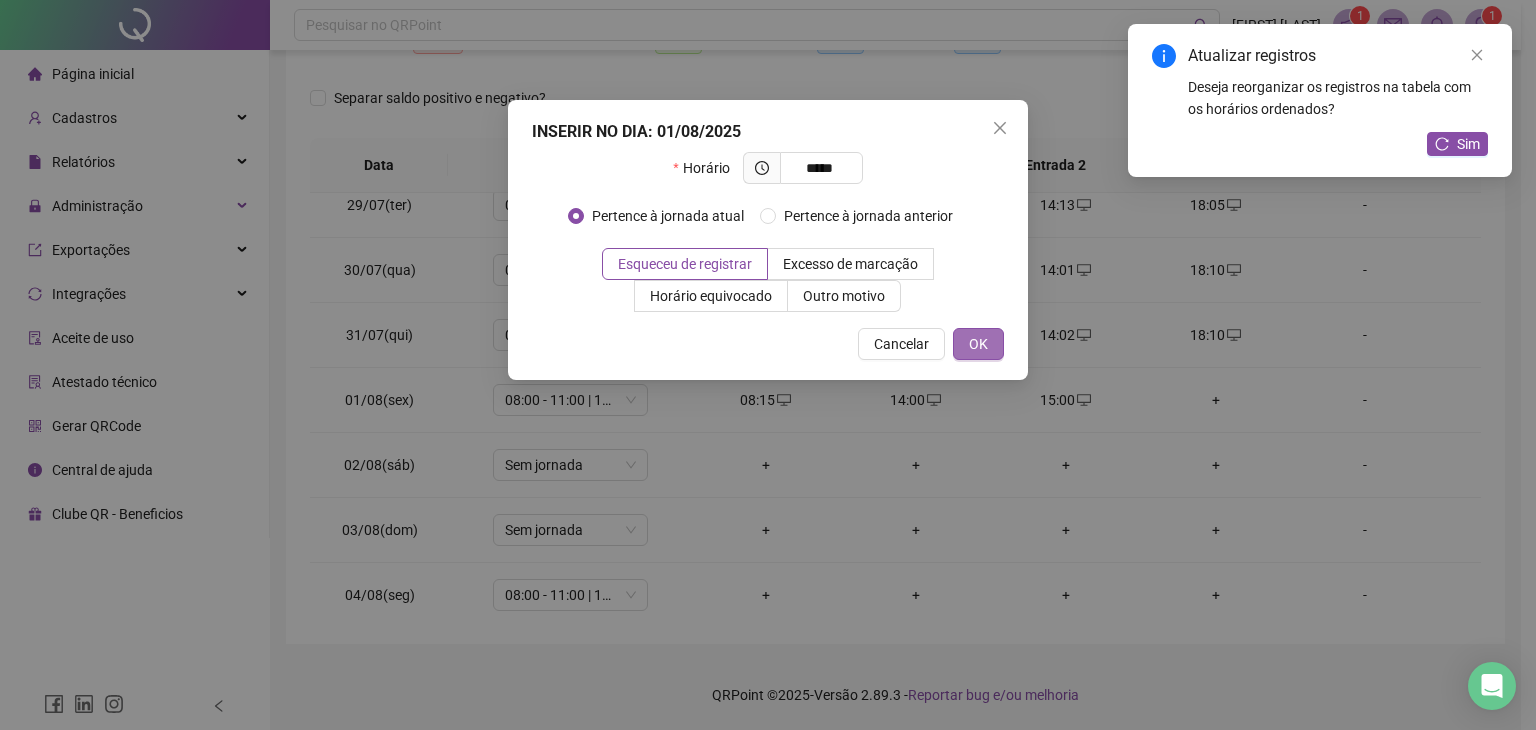 type on "*****" 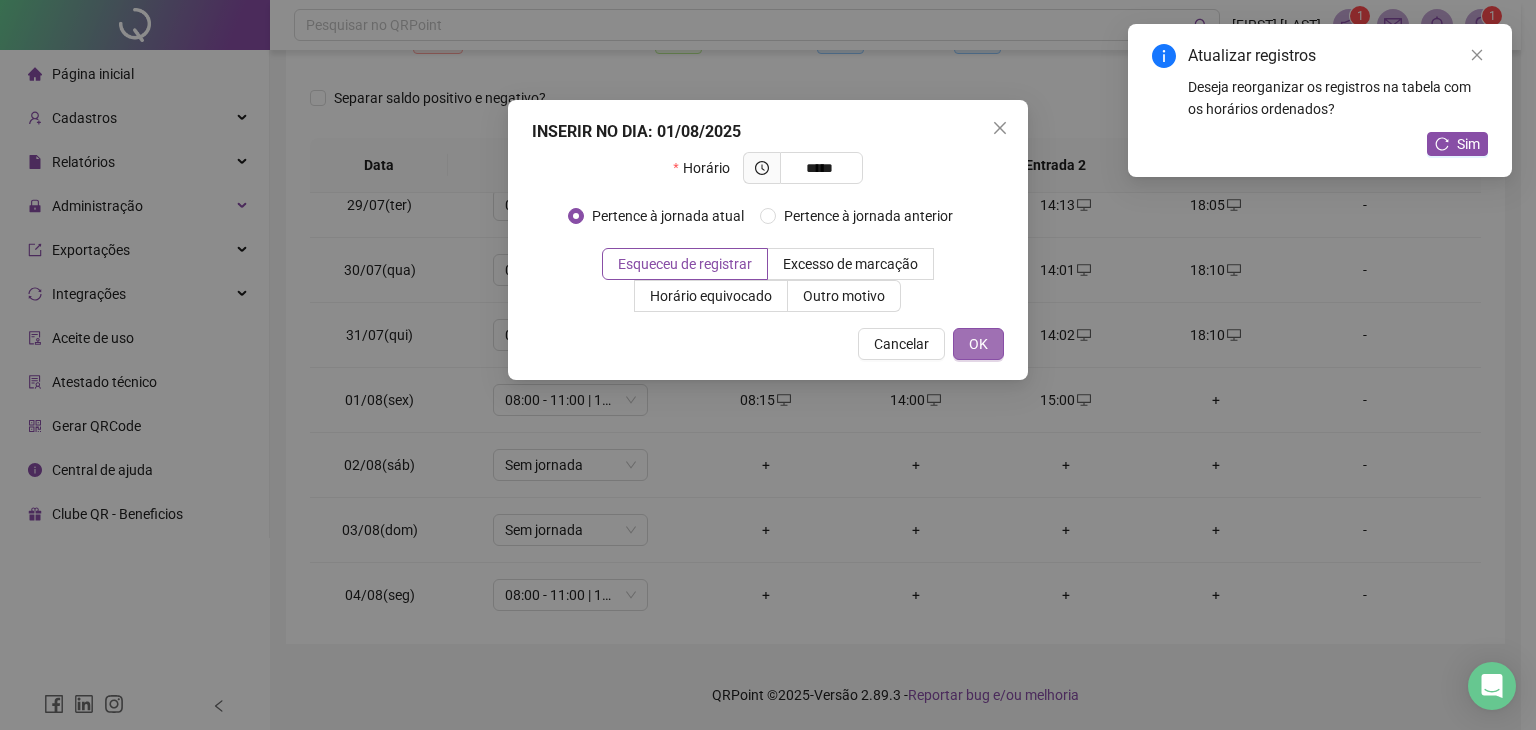 click on "OK" at bounding box center [978, 344] 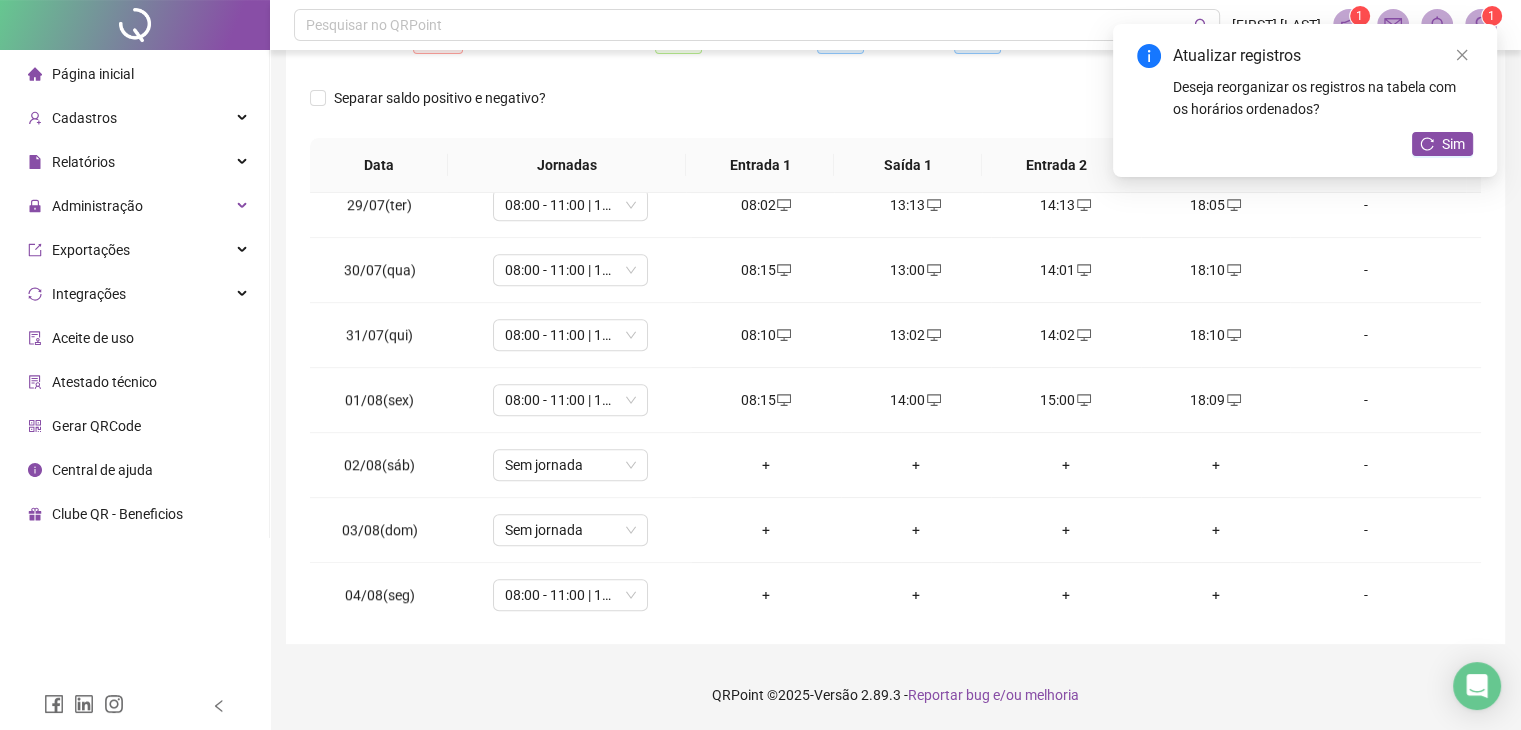 click on "Deseja reorganizar os registros na tabela com os horários ordenados?" at bounding box center (1323, 98) 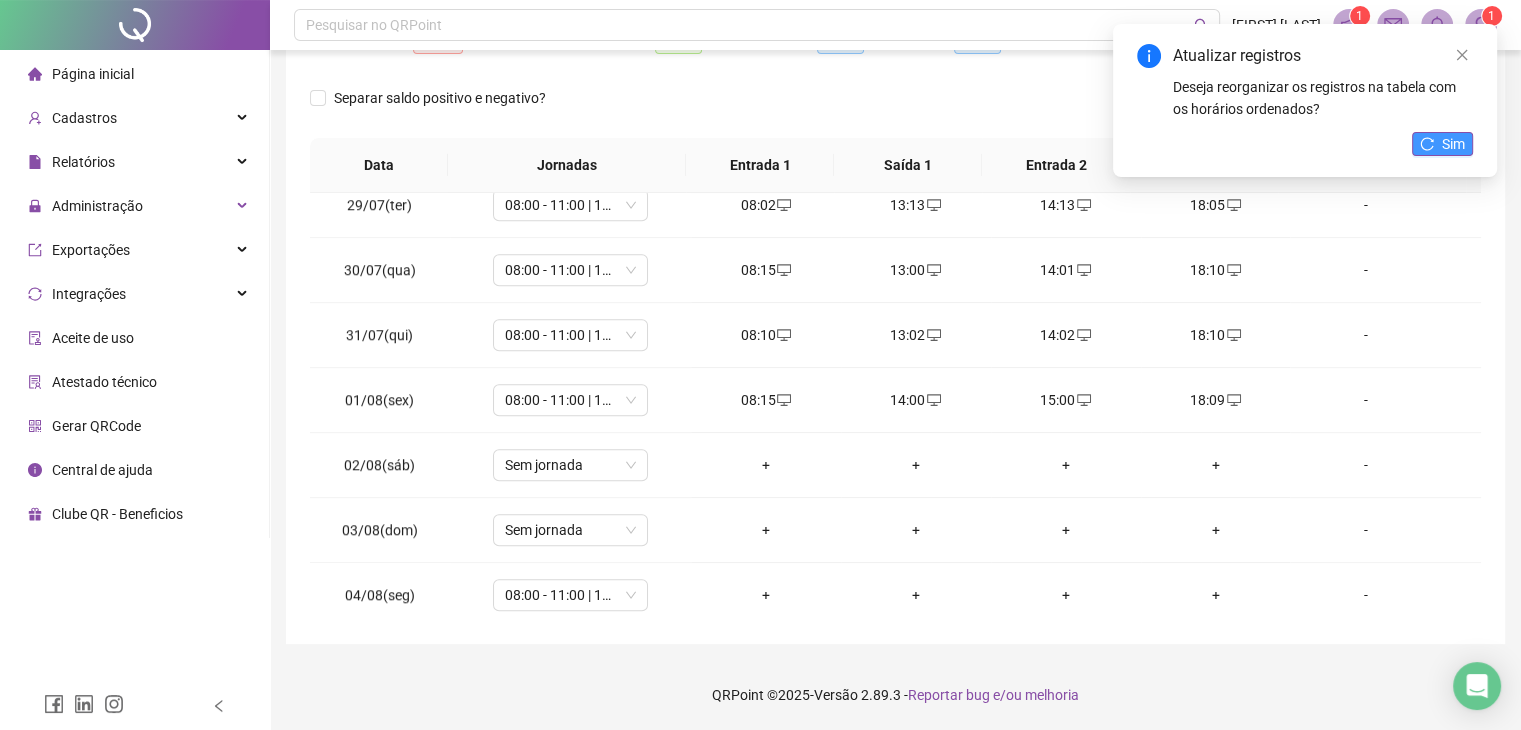 click 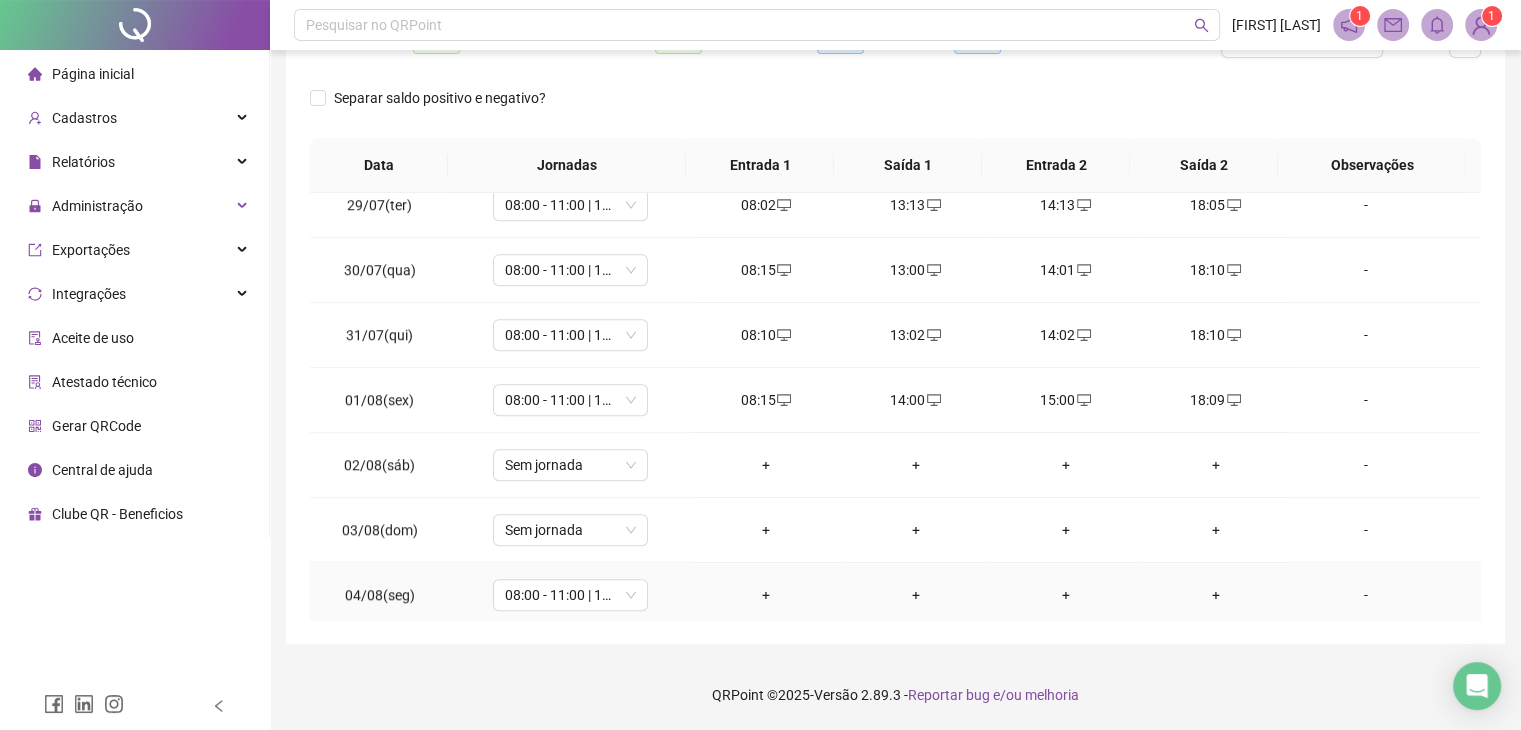 click on "+" at bounding box center [766, 595] 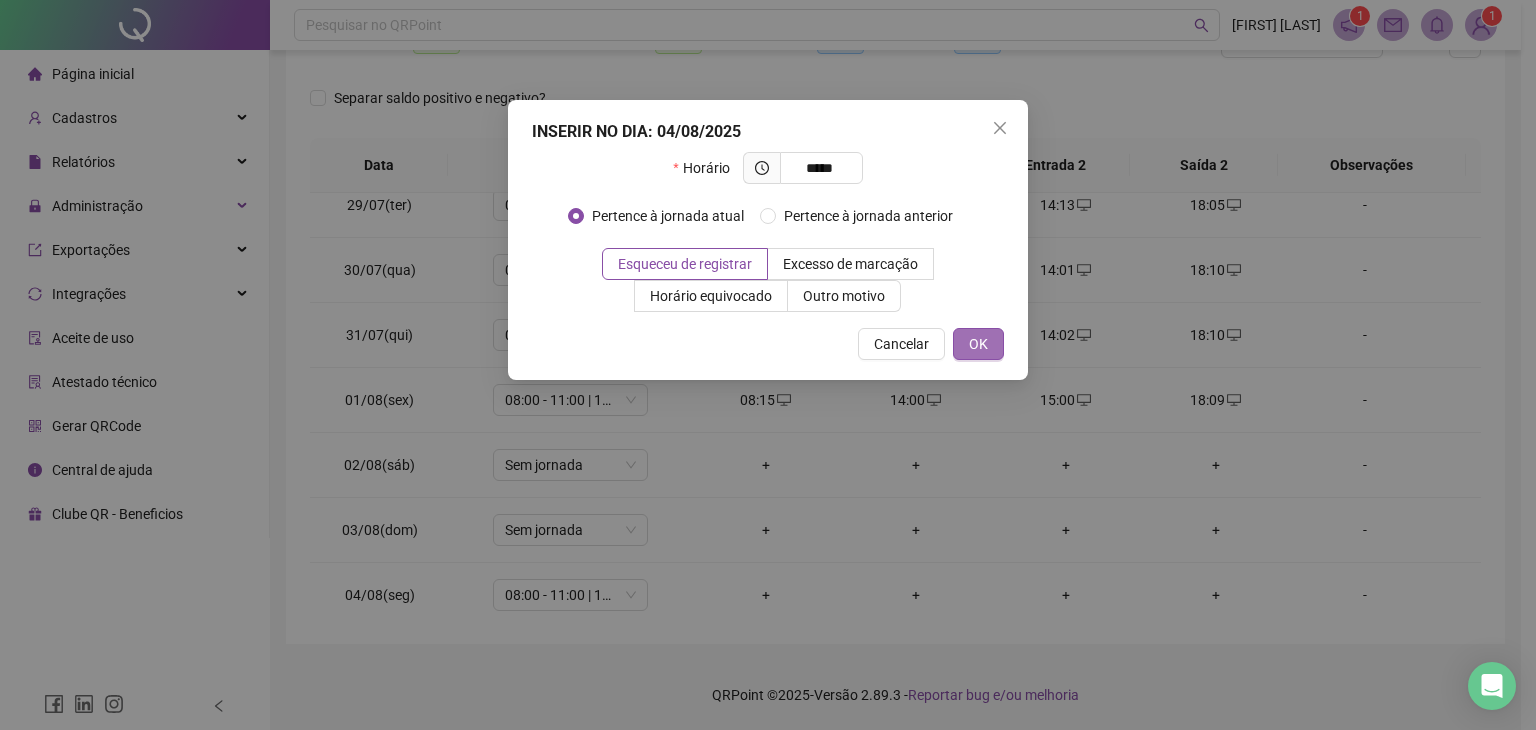 type on "*****" 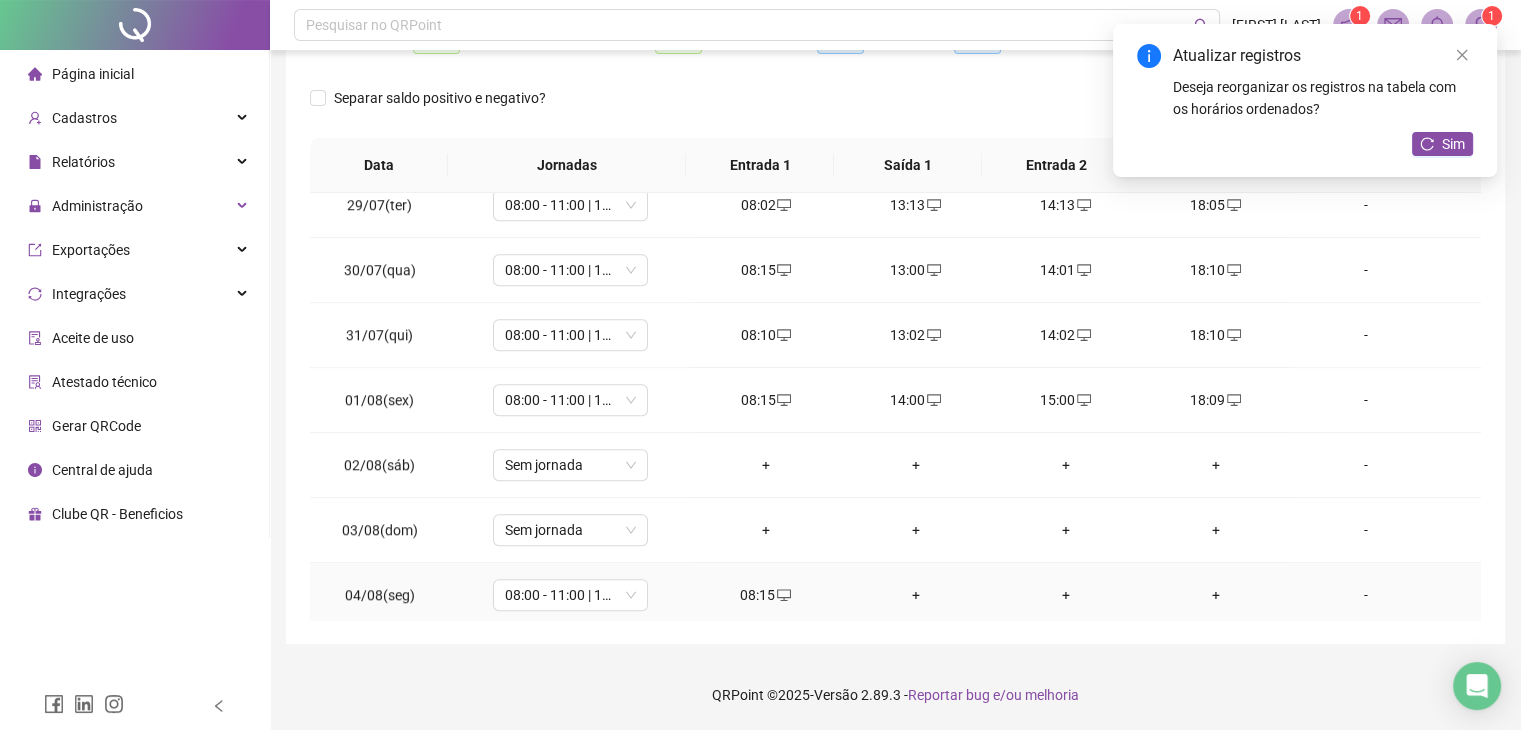 click on "+" at bounding box center [916, 595] 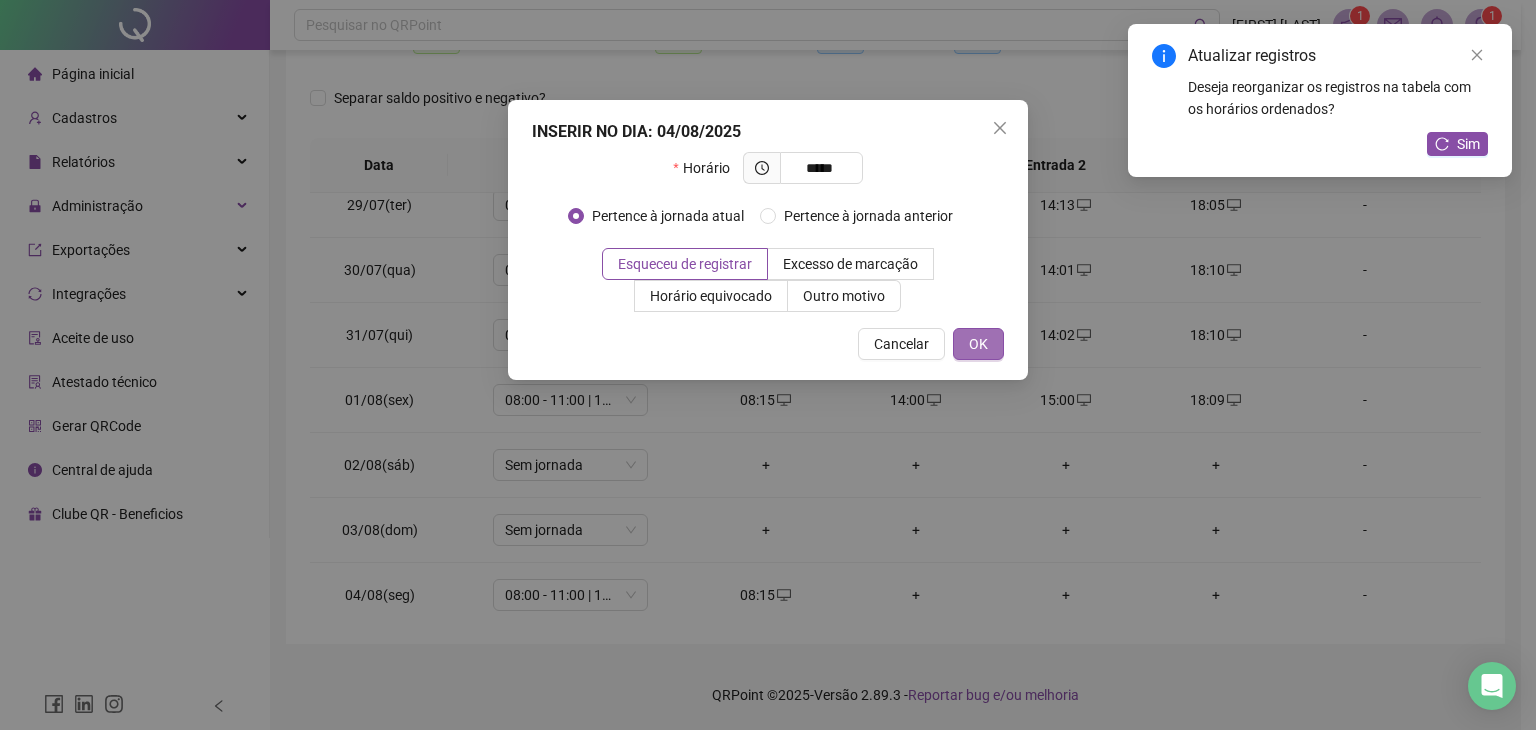 type on "*****" 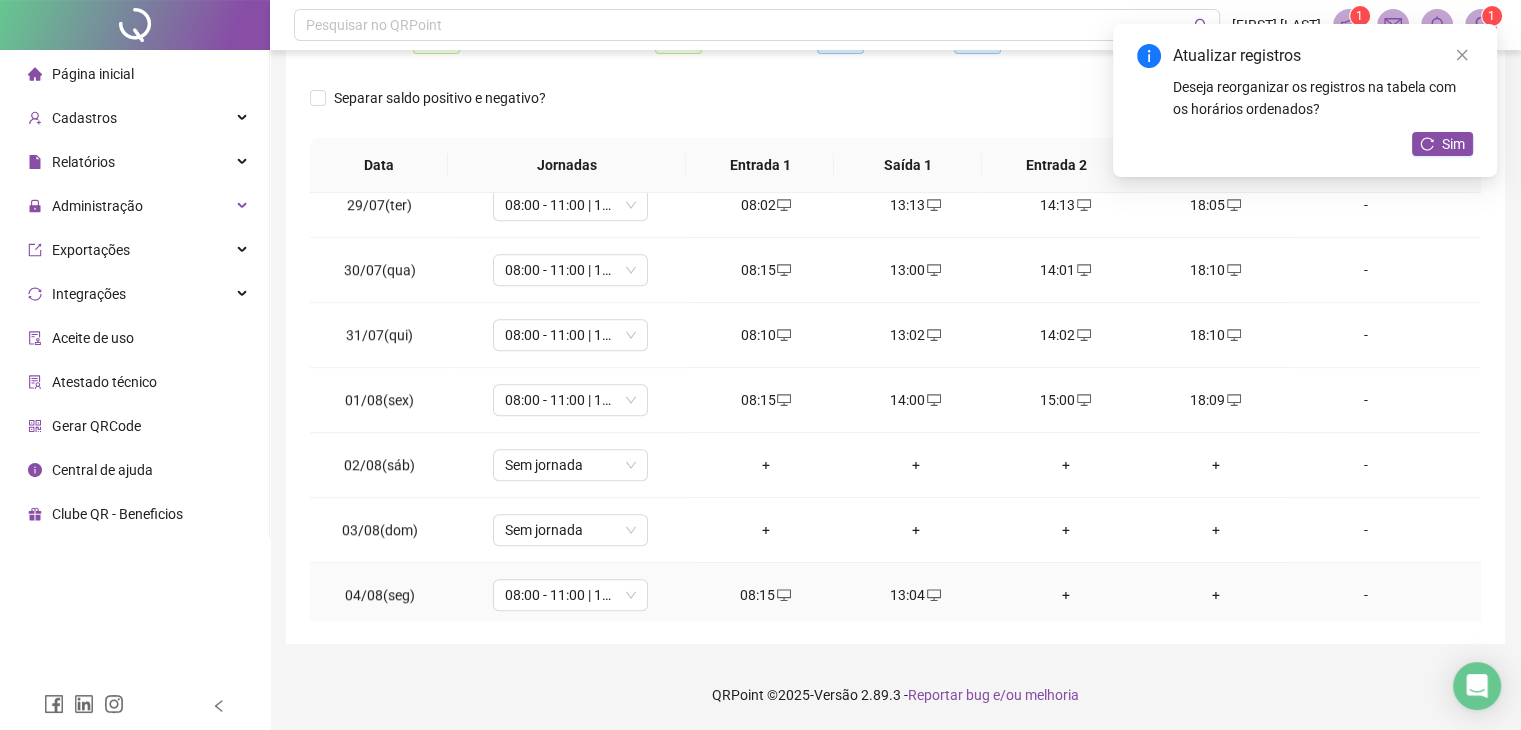 click on "+" at bounding box center [1066, 595] 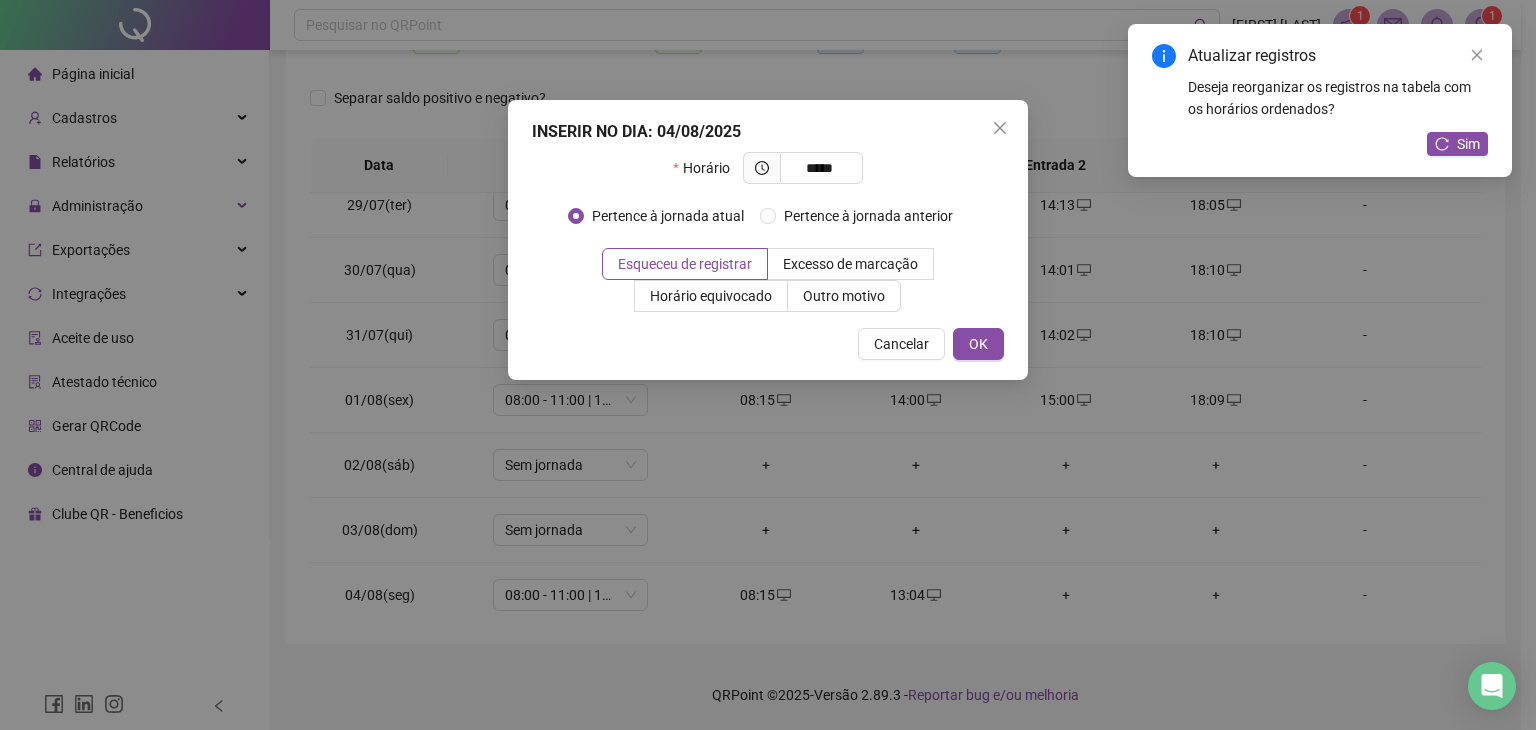 type on "*****" 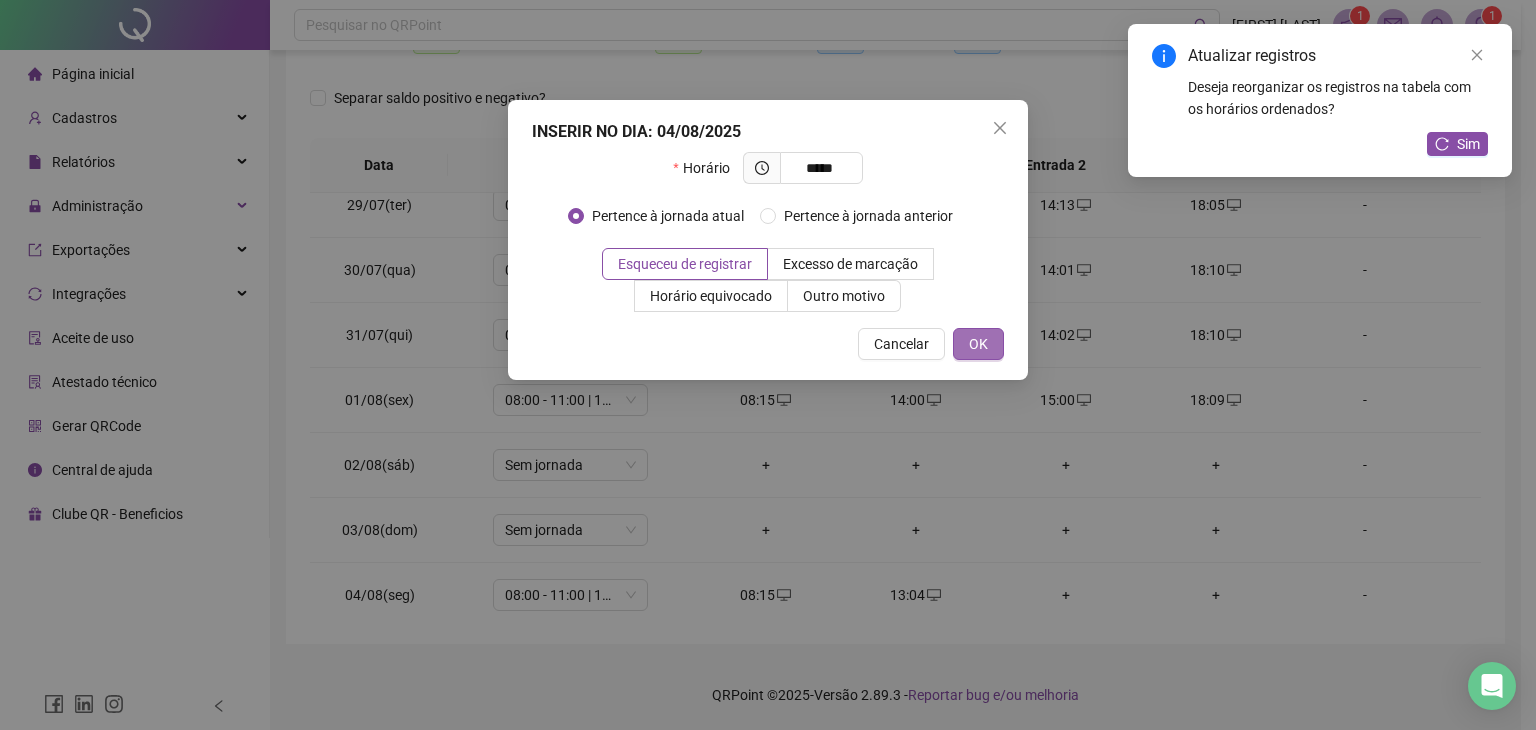 click on "OK" at bounding box center [978, 344] 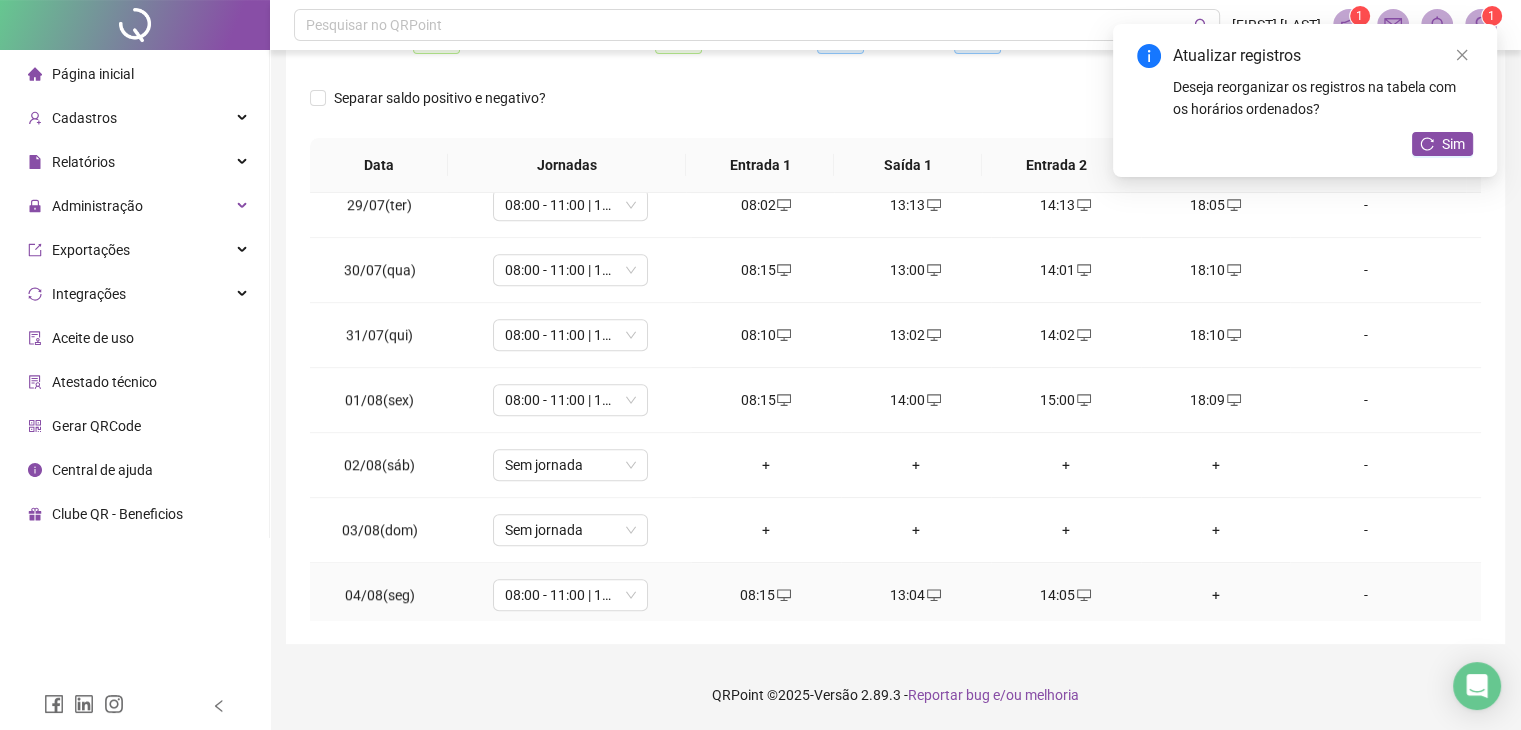 click on "+" at bounding box center (1216, 595) 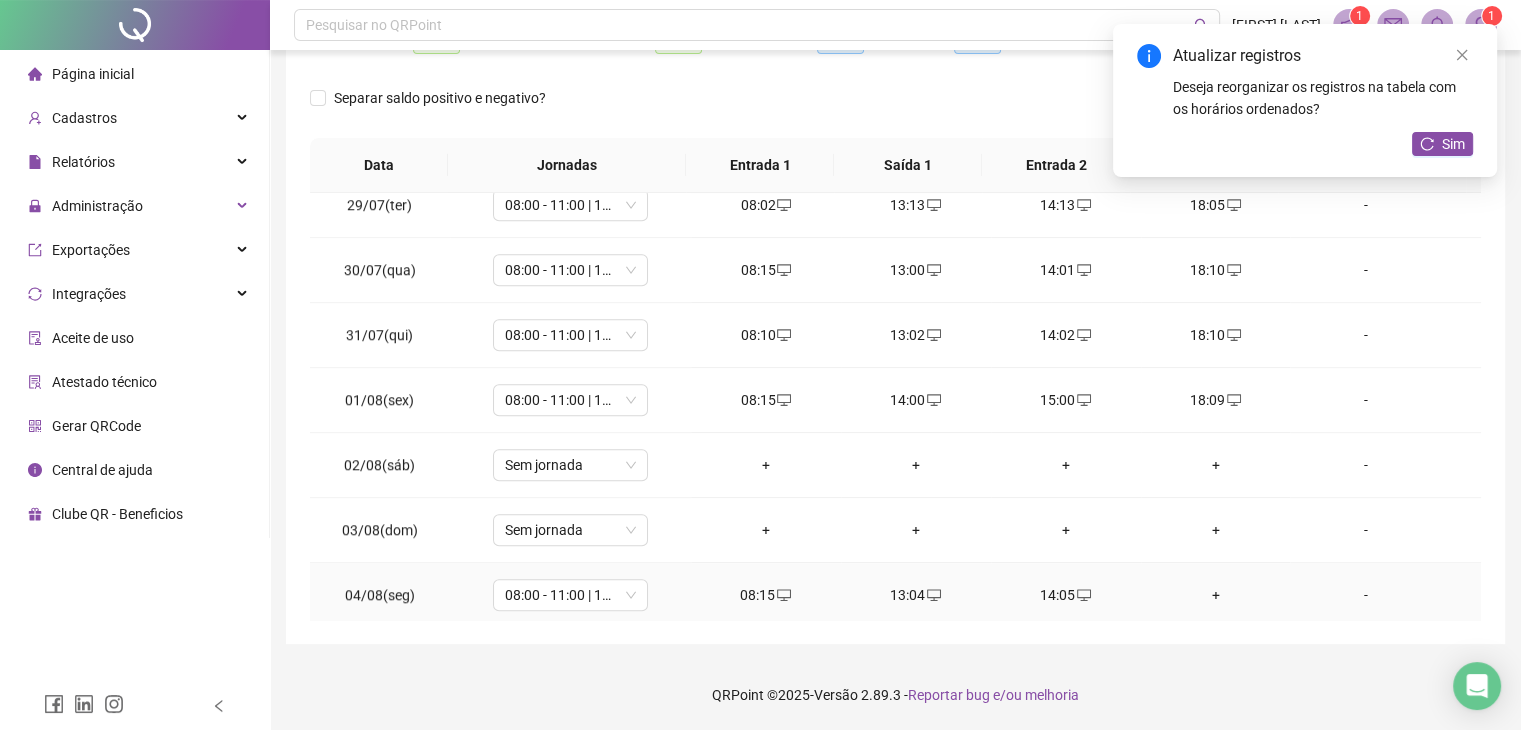 click on "+" at bounding box center (1216, 595) 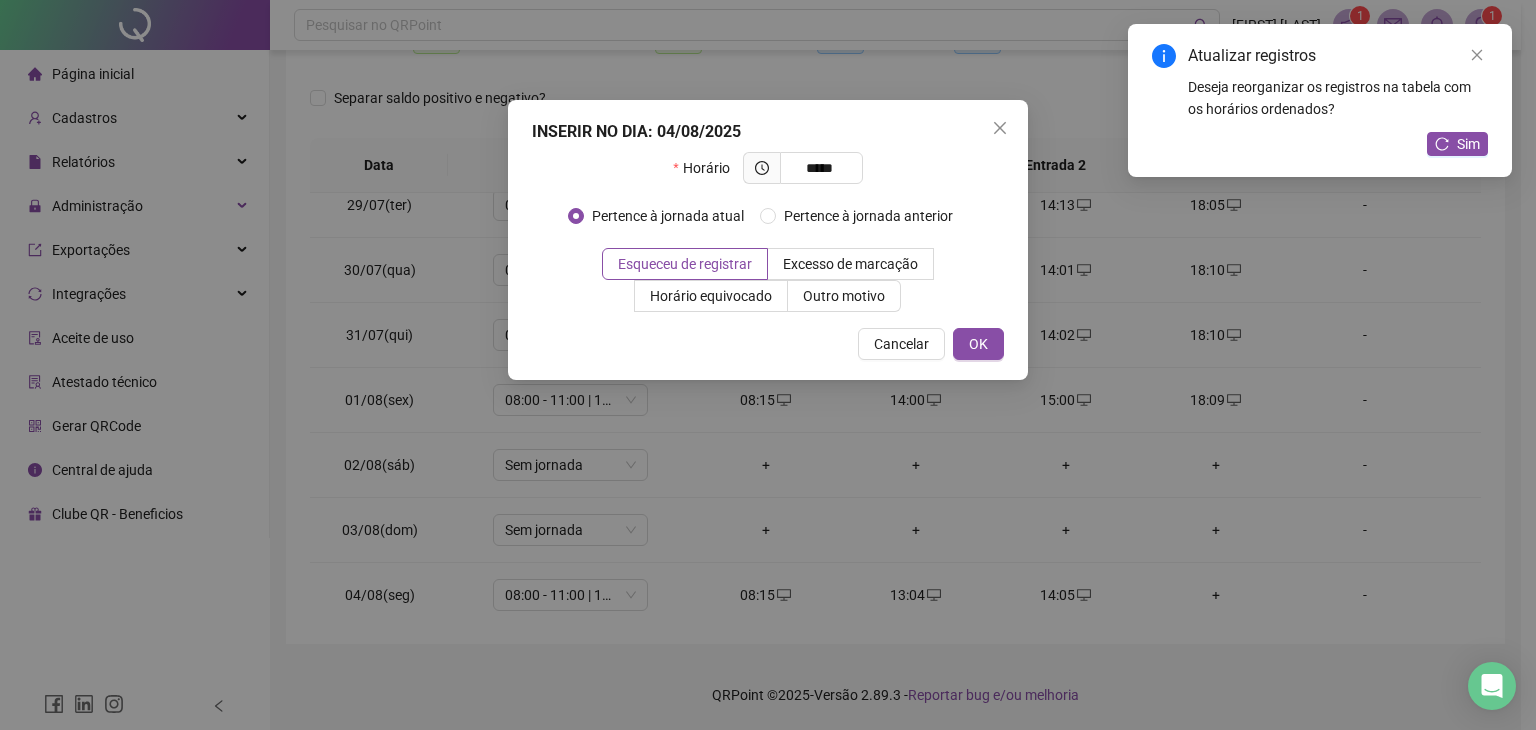 type on "*****" 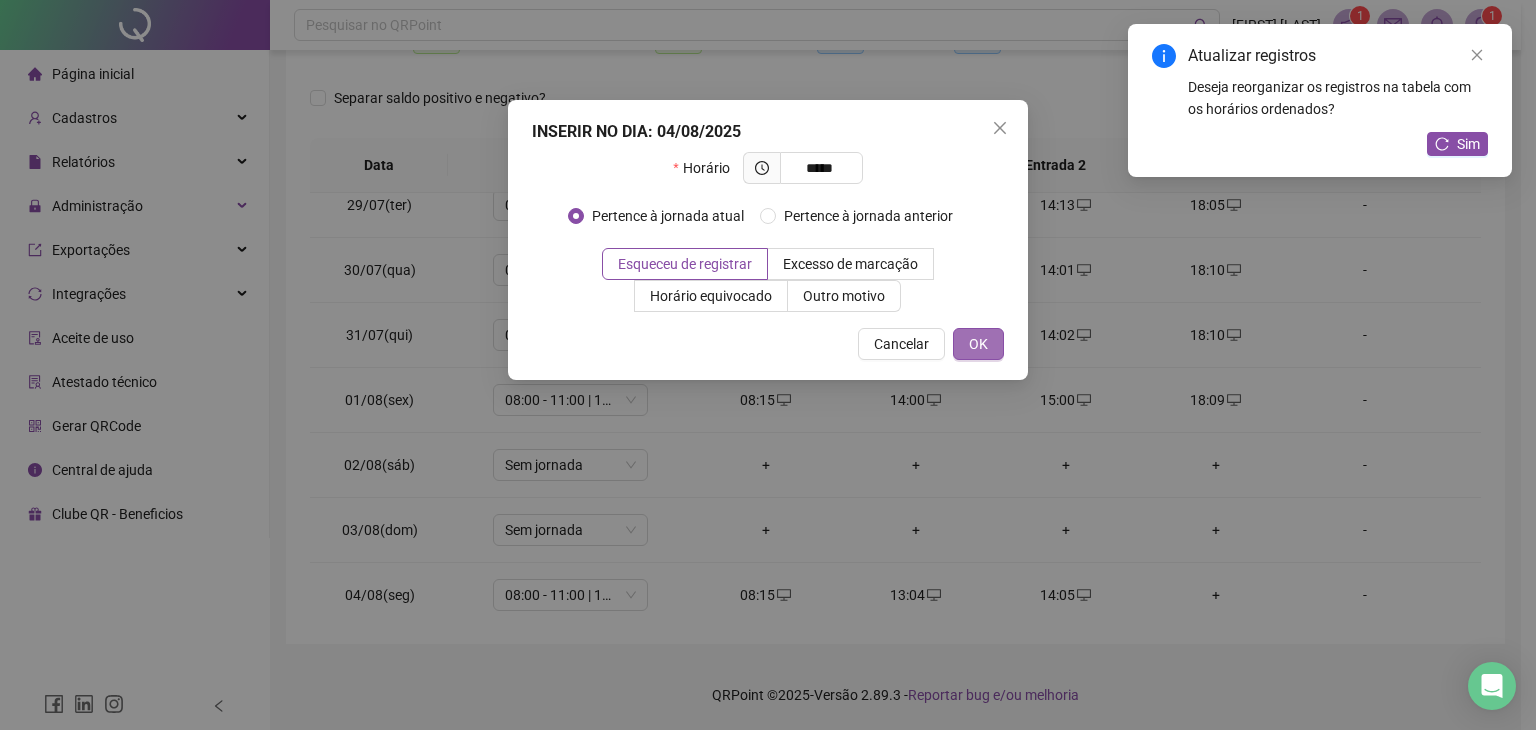 click on "OK" at bounding box center [978, 344] 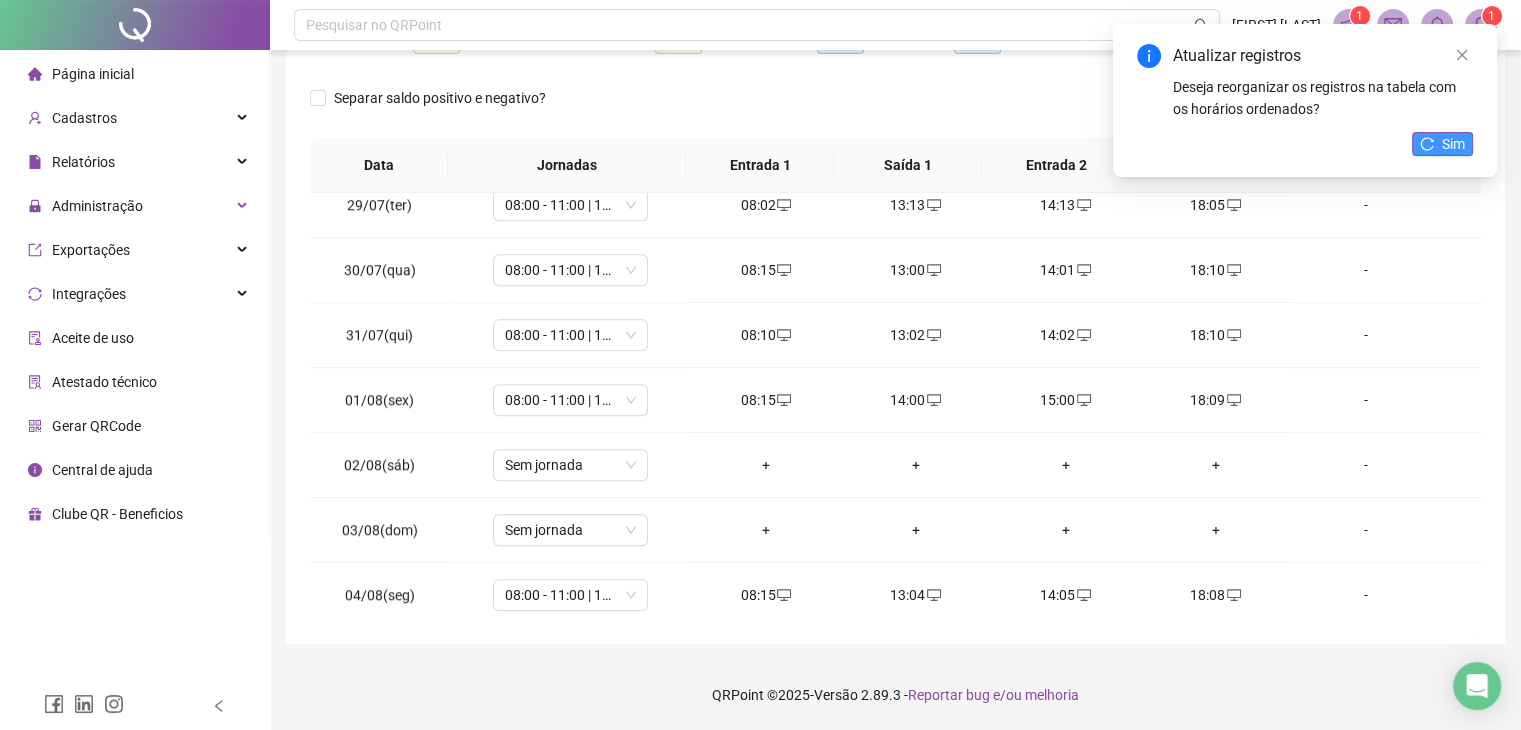 click on "Sim" at bounding box center (1453, 144) 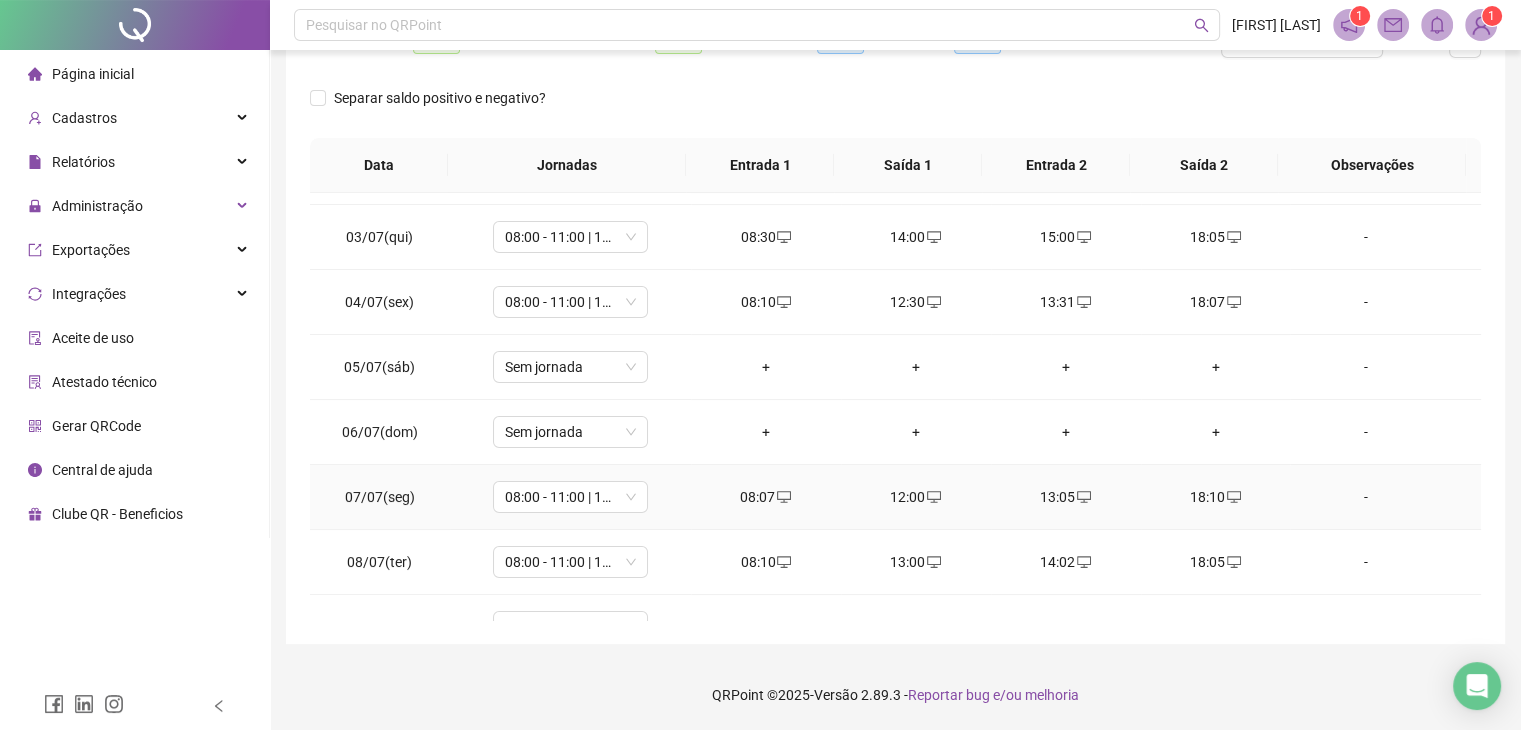 scroll, scrollTop: 0, scrollLeft: 0, axis: both 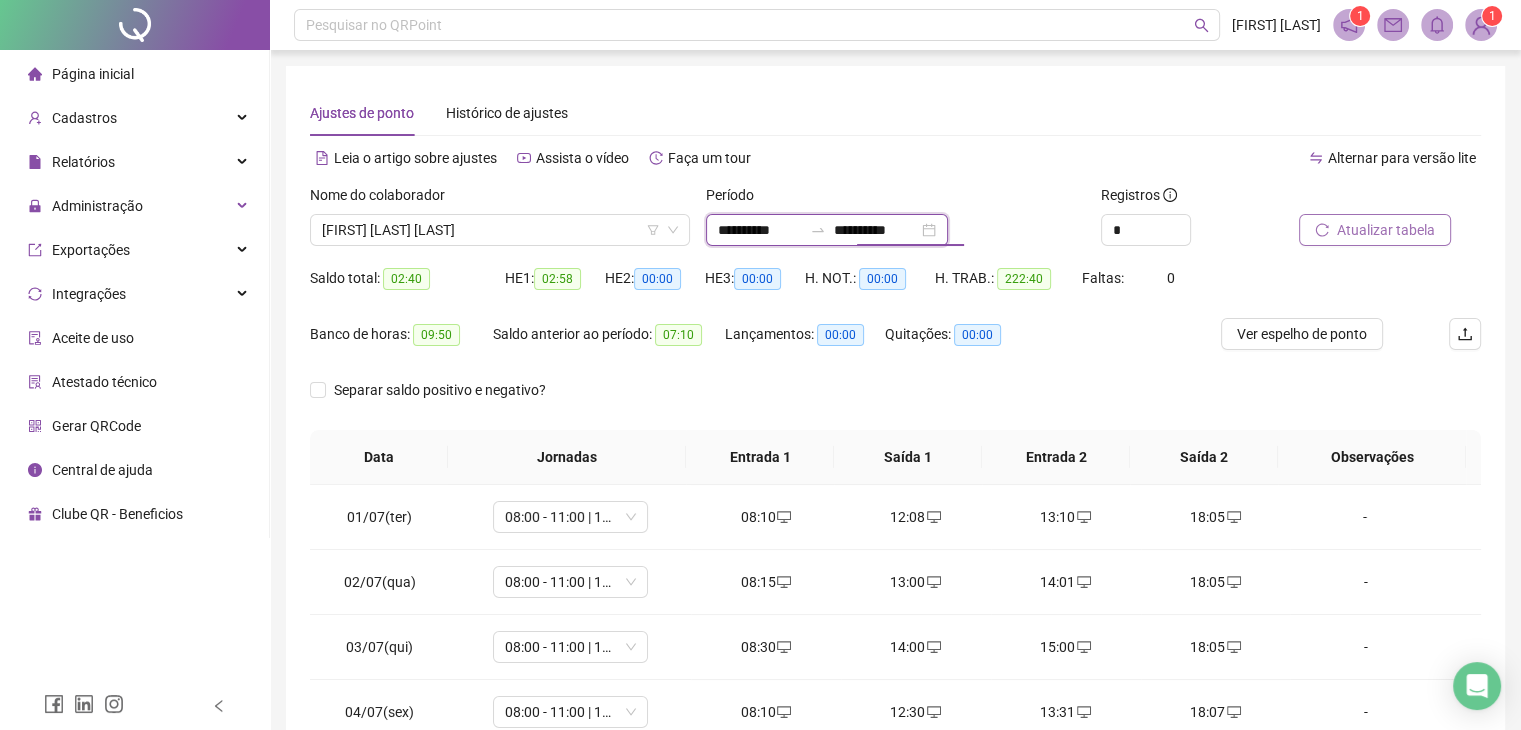 click on "**********" at bounding box center [876, 230] 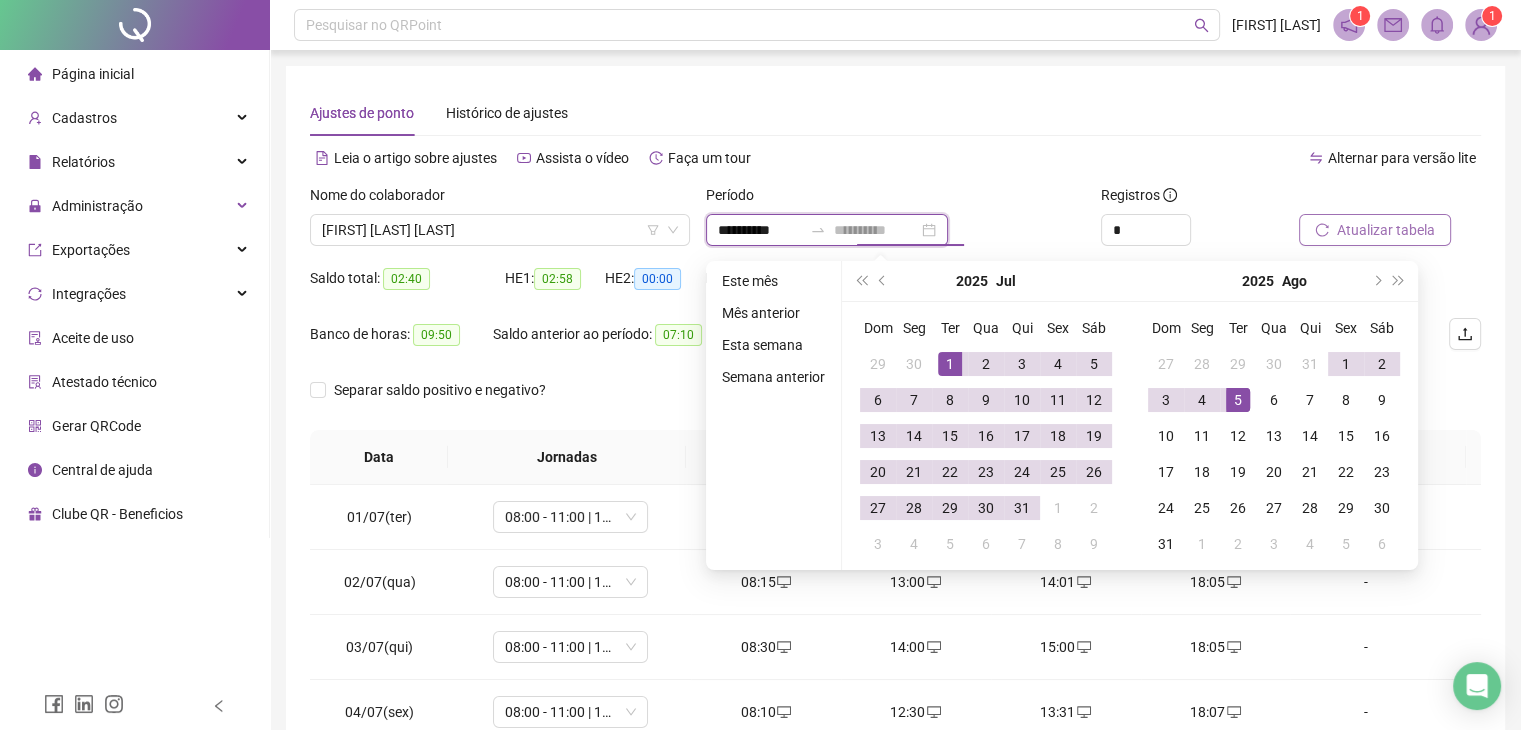 type on "**********" 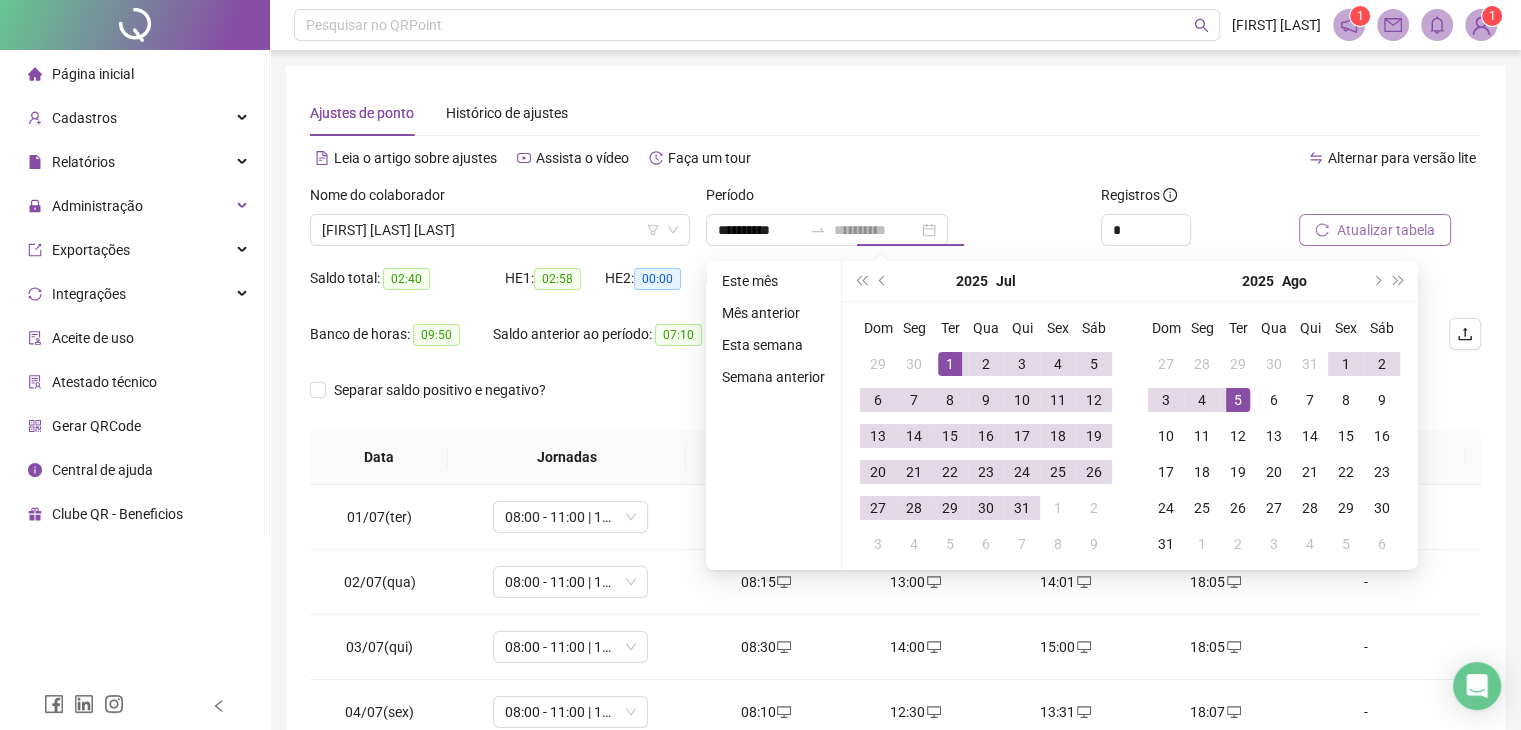 click on "5" at bounding box center (1238, 400) 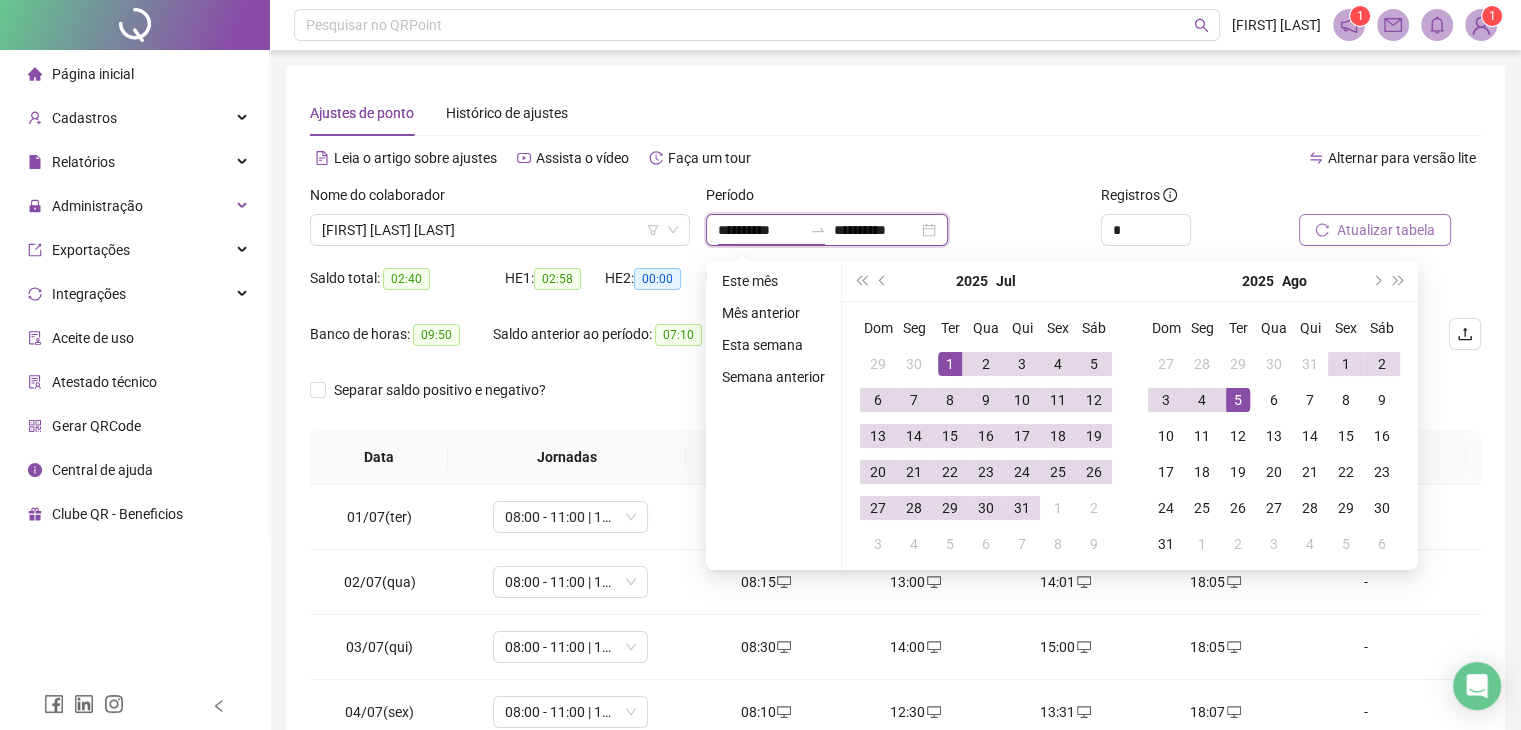 type on "**********" 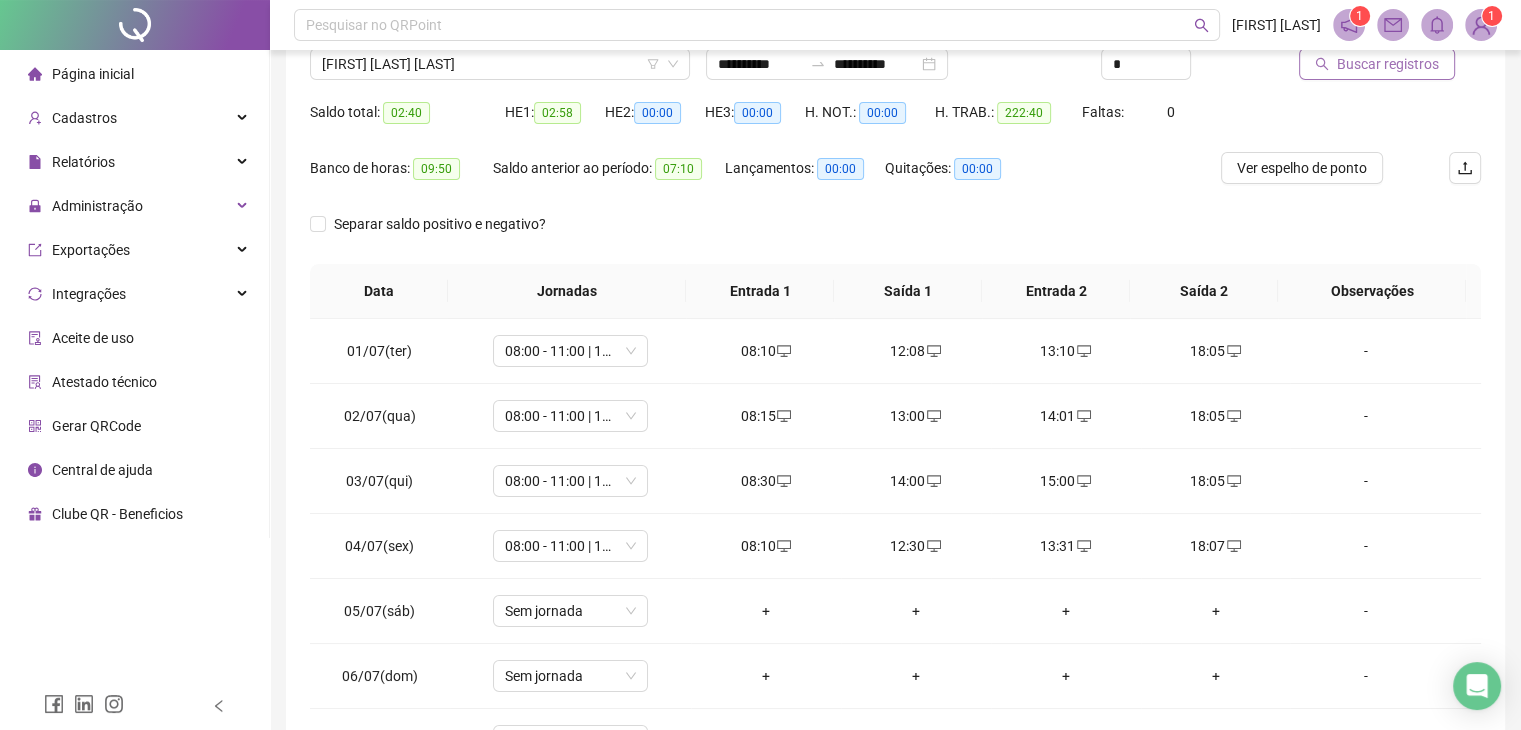 scroll, scrollTop: 292, scrollLeft: 0, axis: vertical 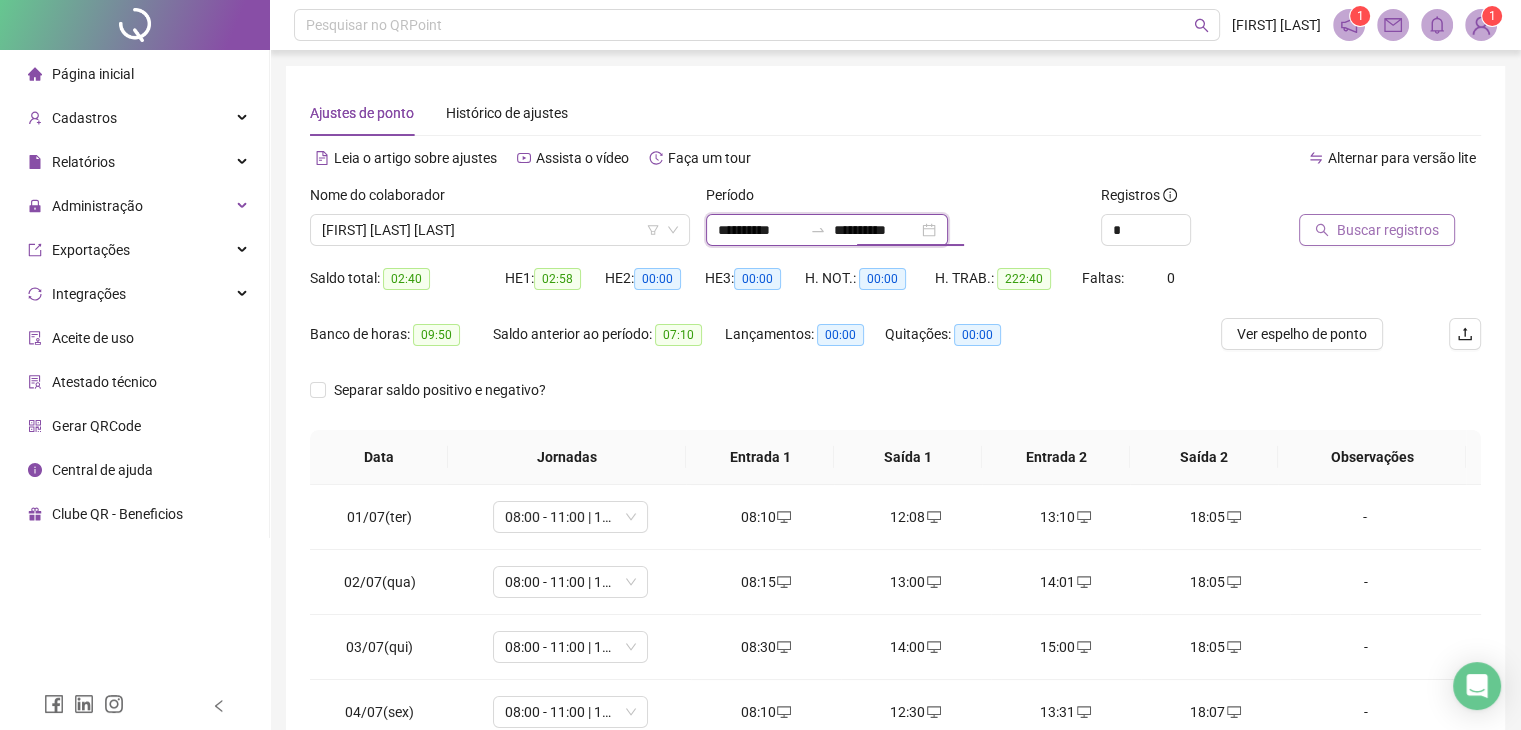 click on "**********" at bounding box center [876, 230] 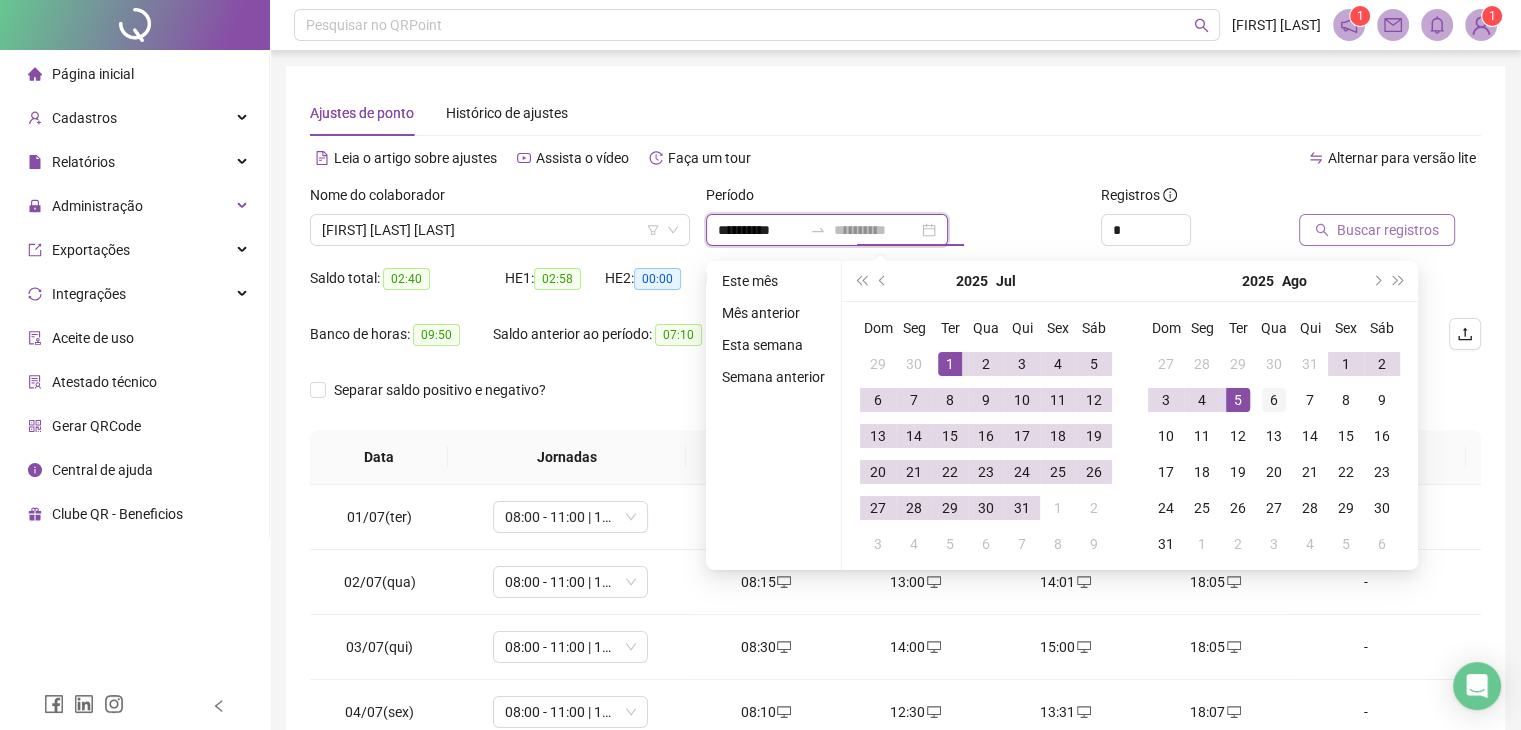 type on "**********" 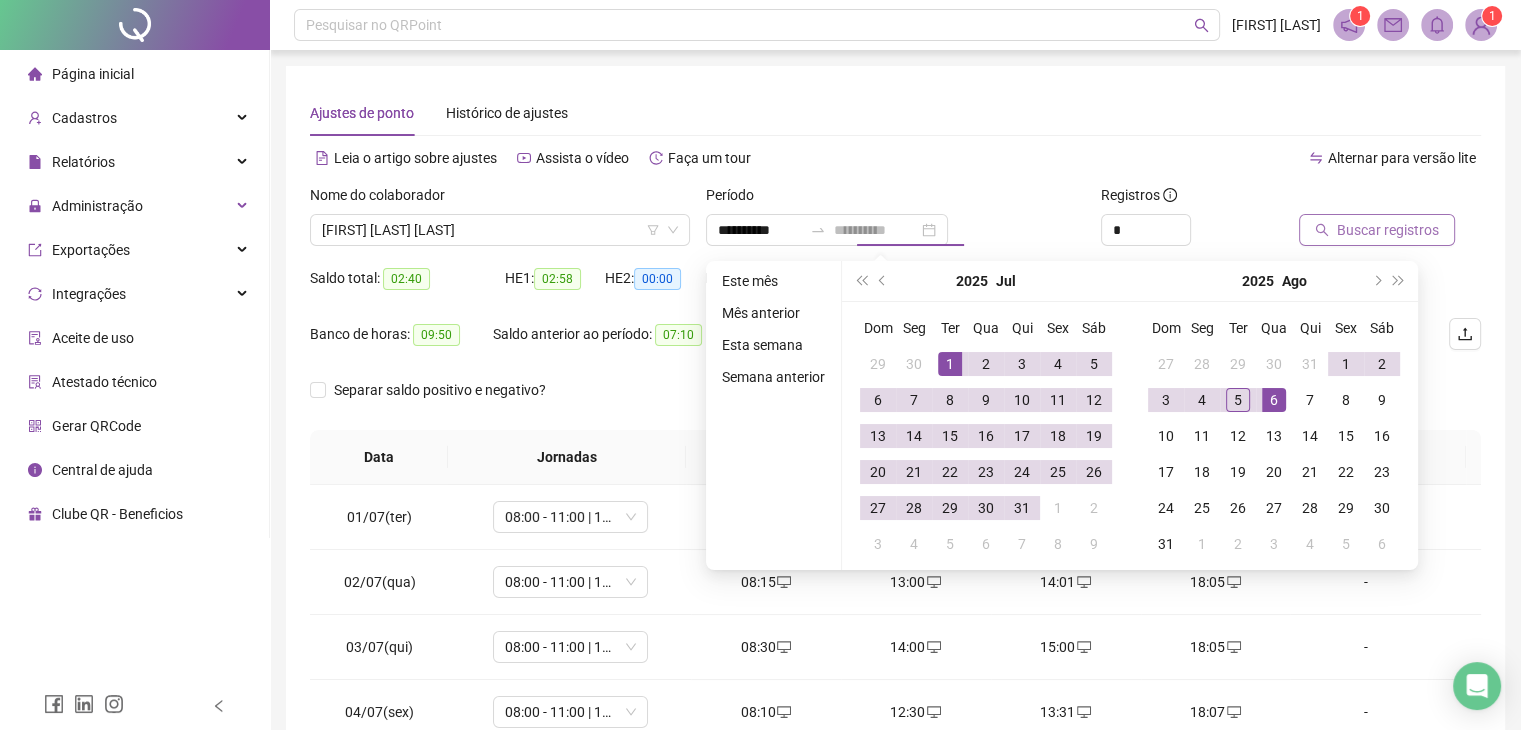 click on "6" at bounding box center [1274, 400] 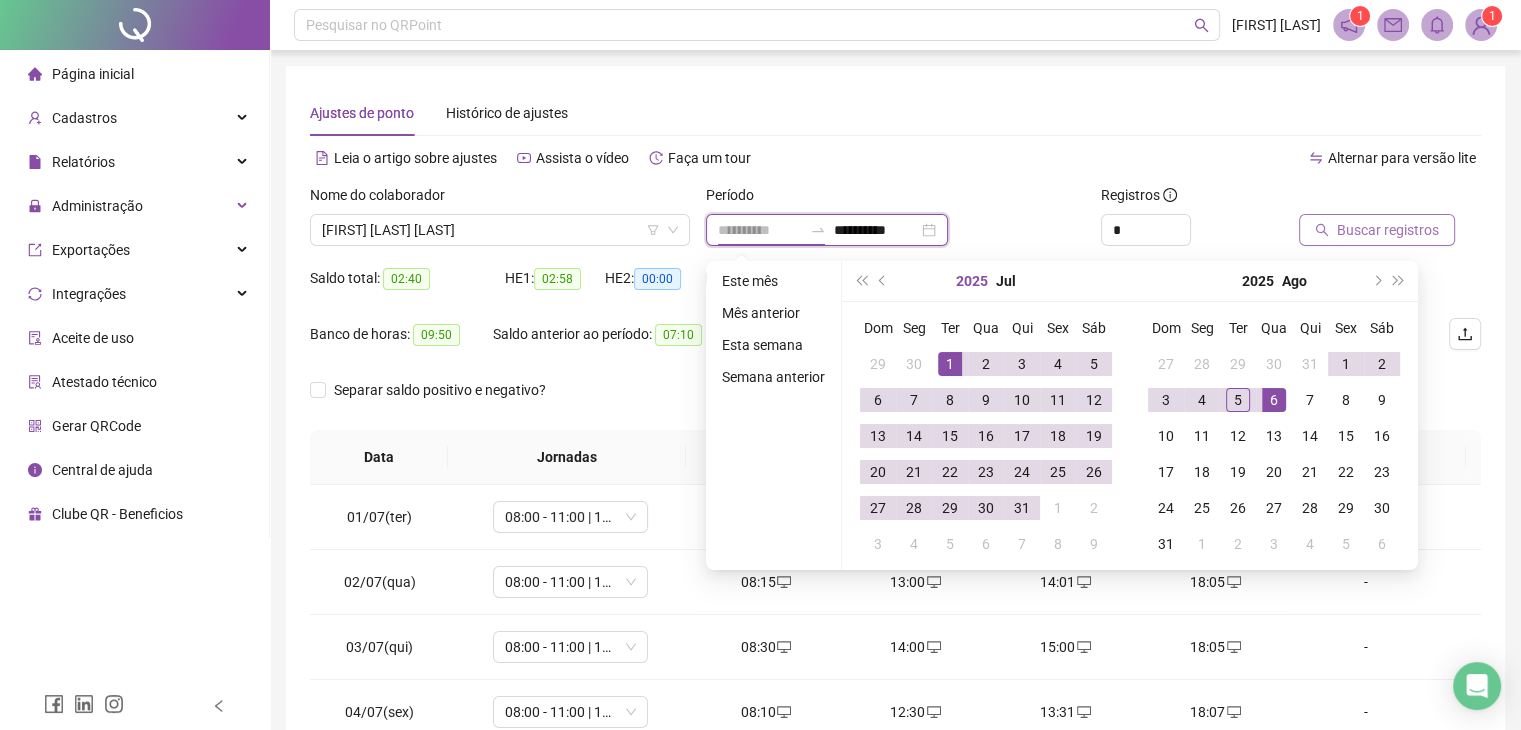 type on "**********" 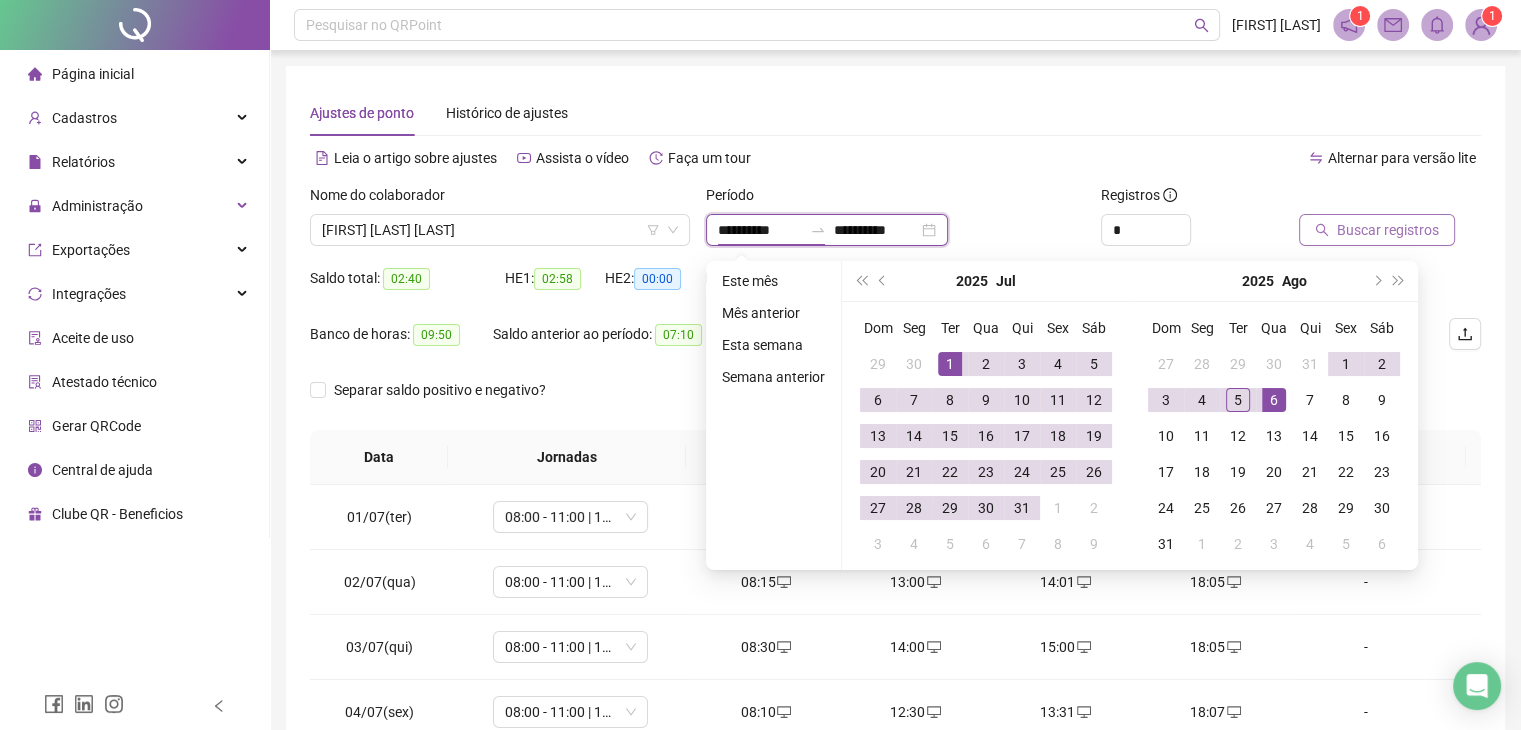 click on "**********" at bounding box center (876, 230) 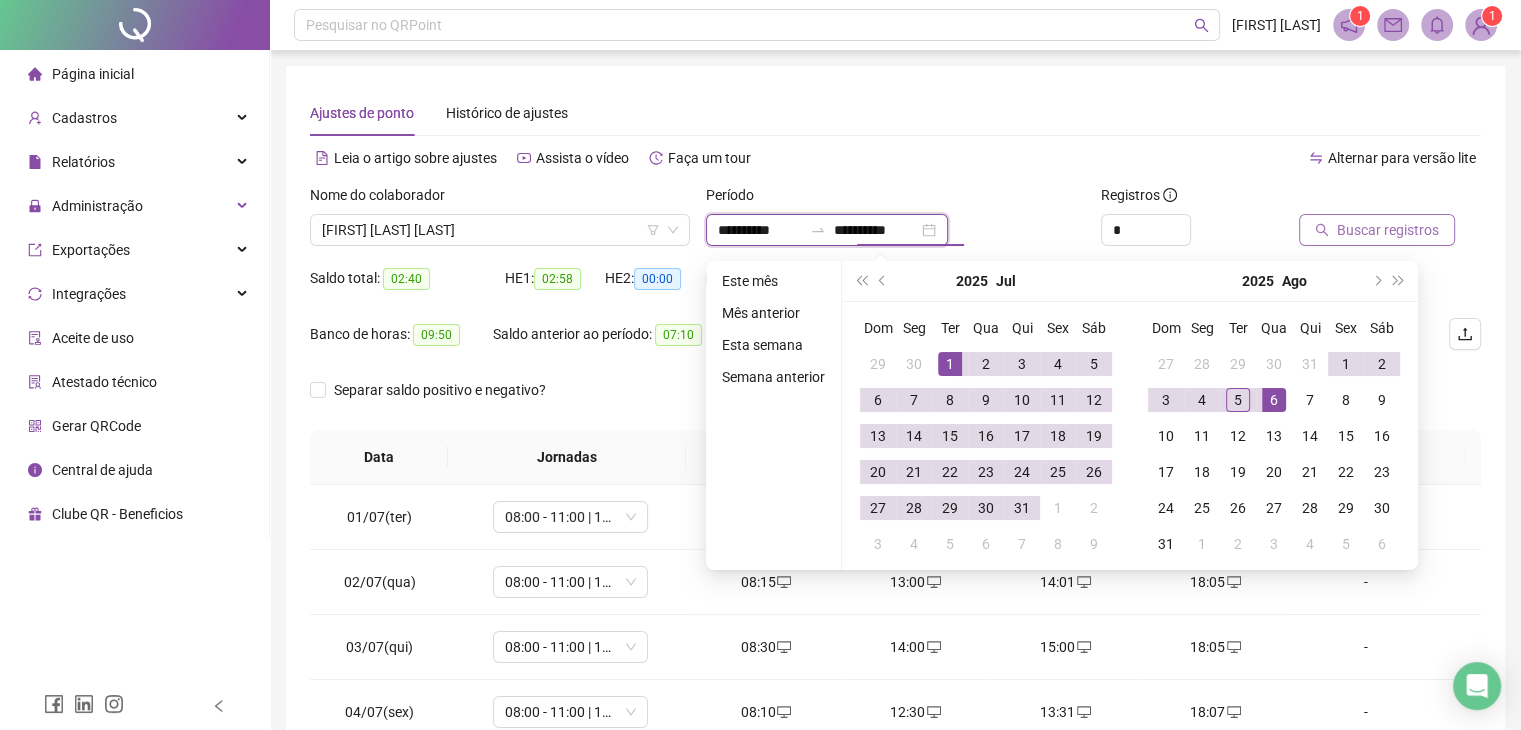 click on "**********" at bounding box center [876, 230] 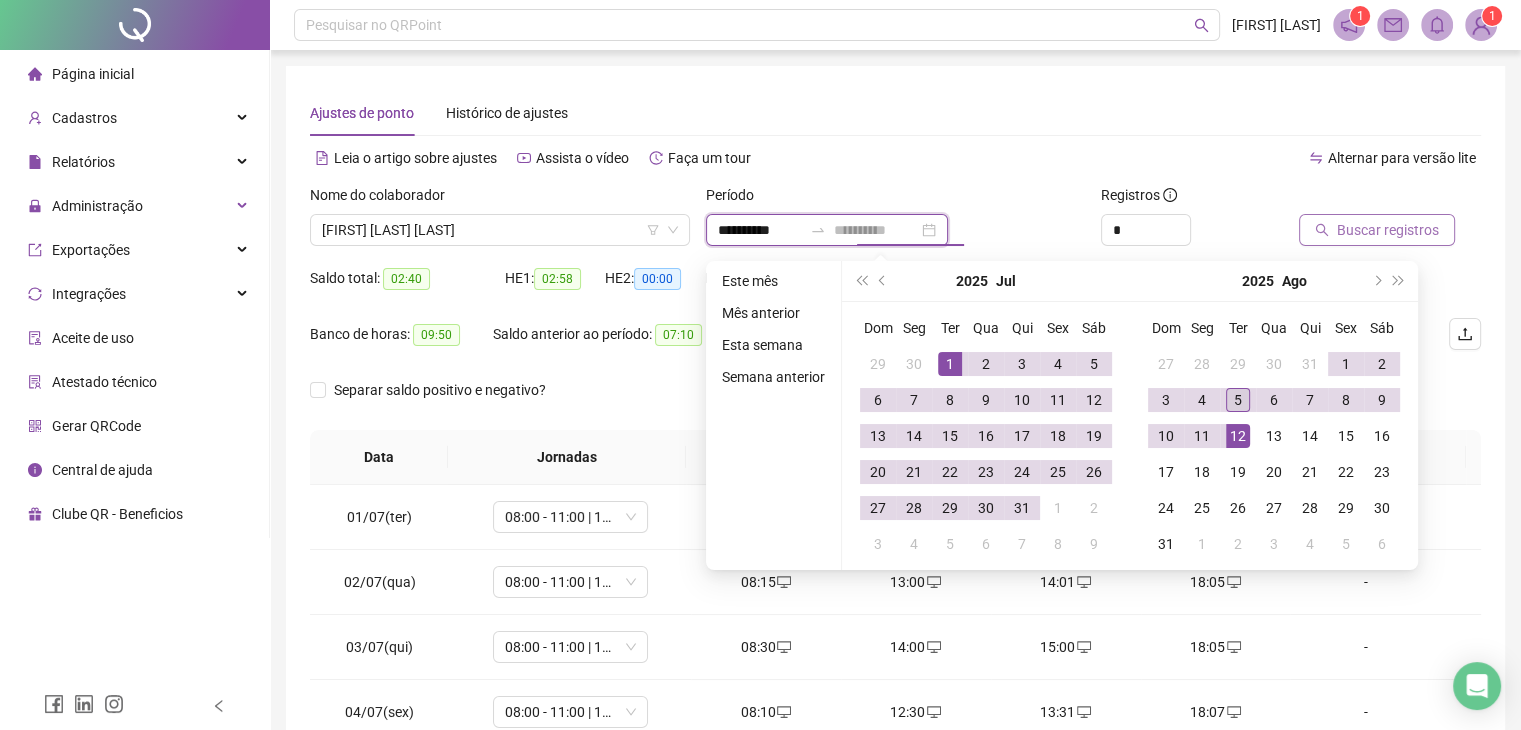 type on "**********" 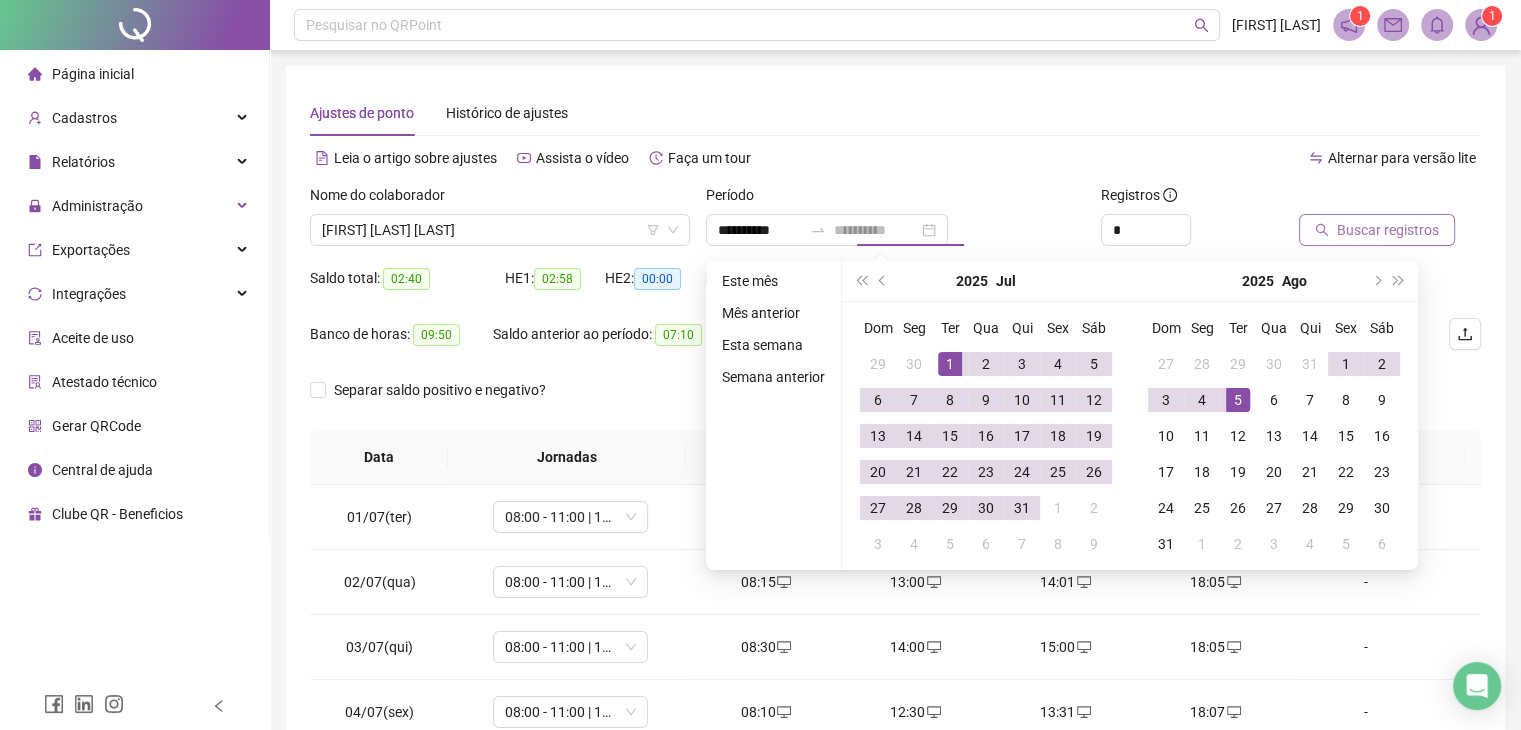 click on "5" at bounding box center (1238, 400) 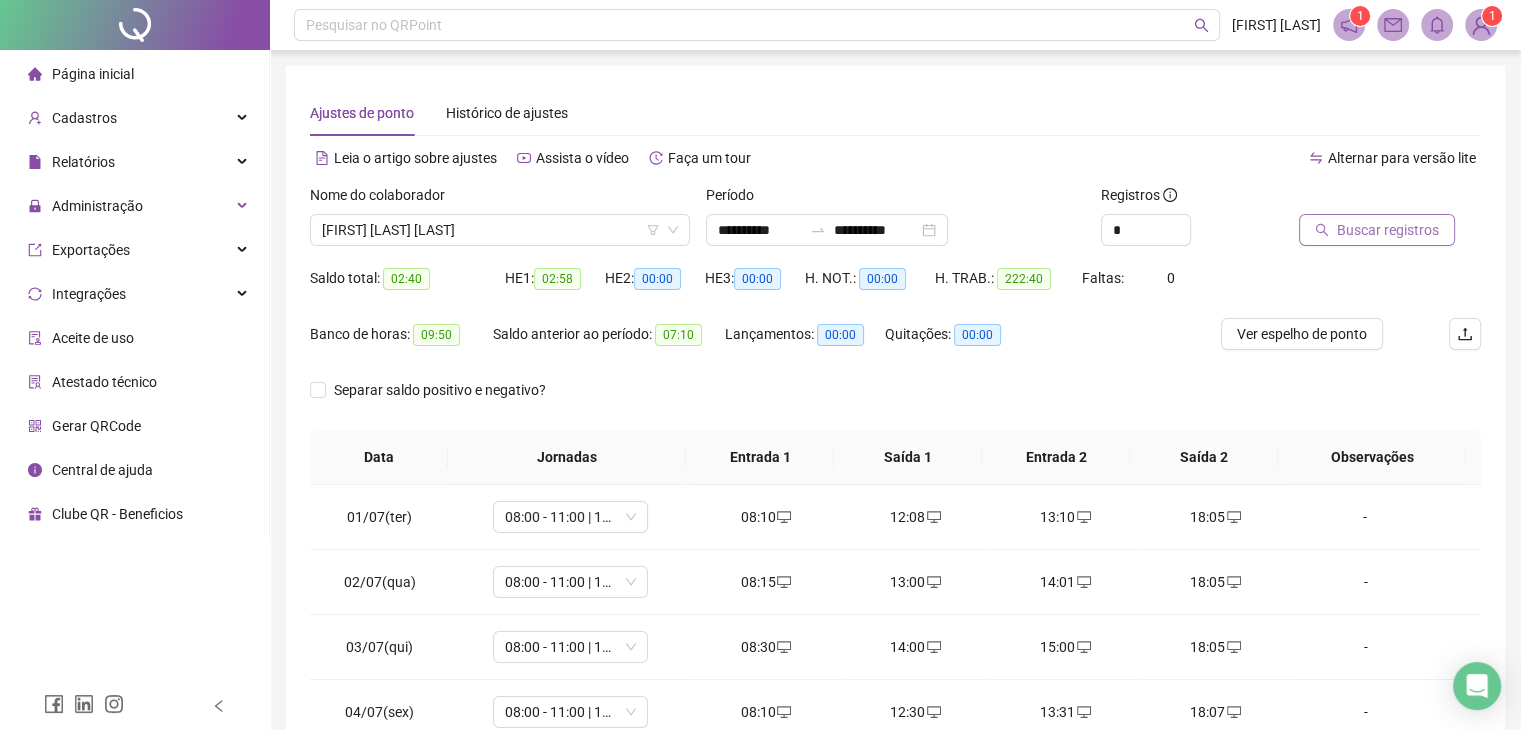 click on "Buscar registros" at bounding box center (1390, 223) 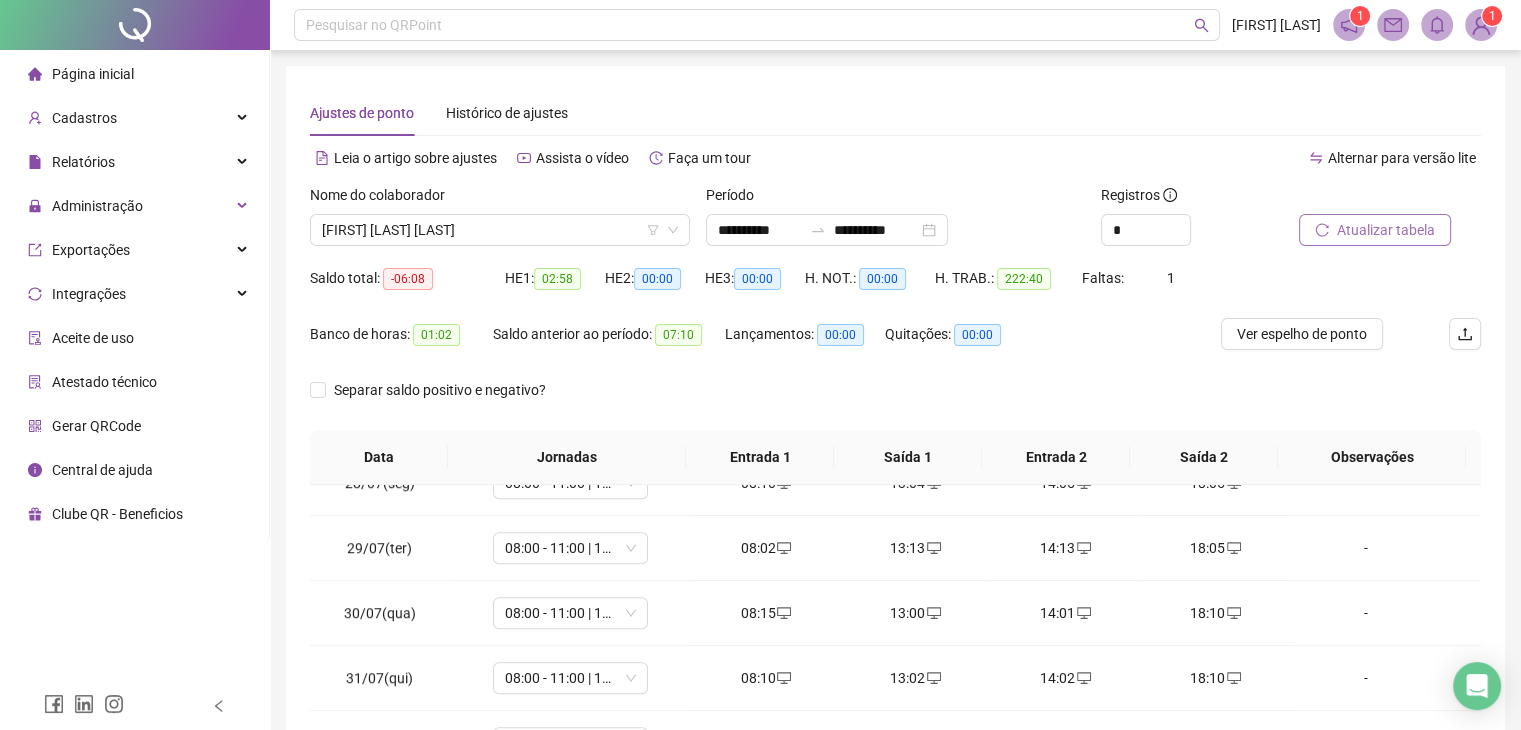 scroll, scrollTop: 1905, scrollLeft: 0, axis: vertical 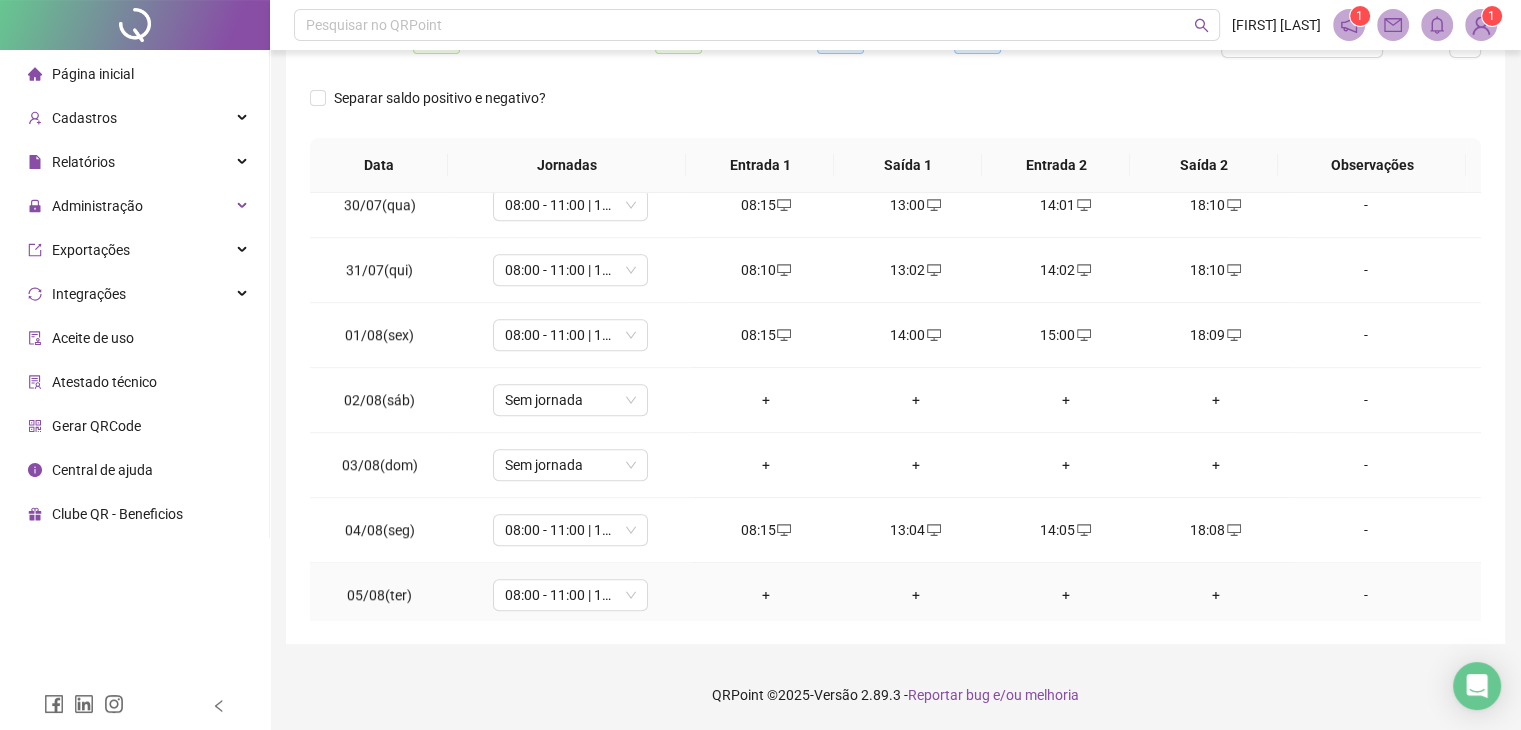 click on "+" at bounding box center (766, 595) 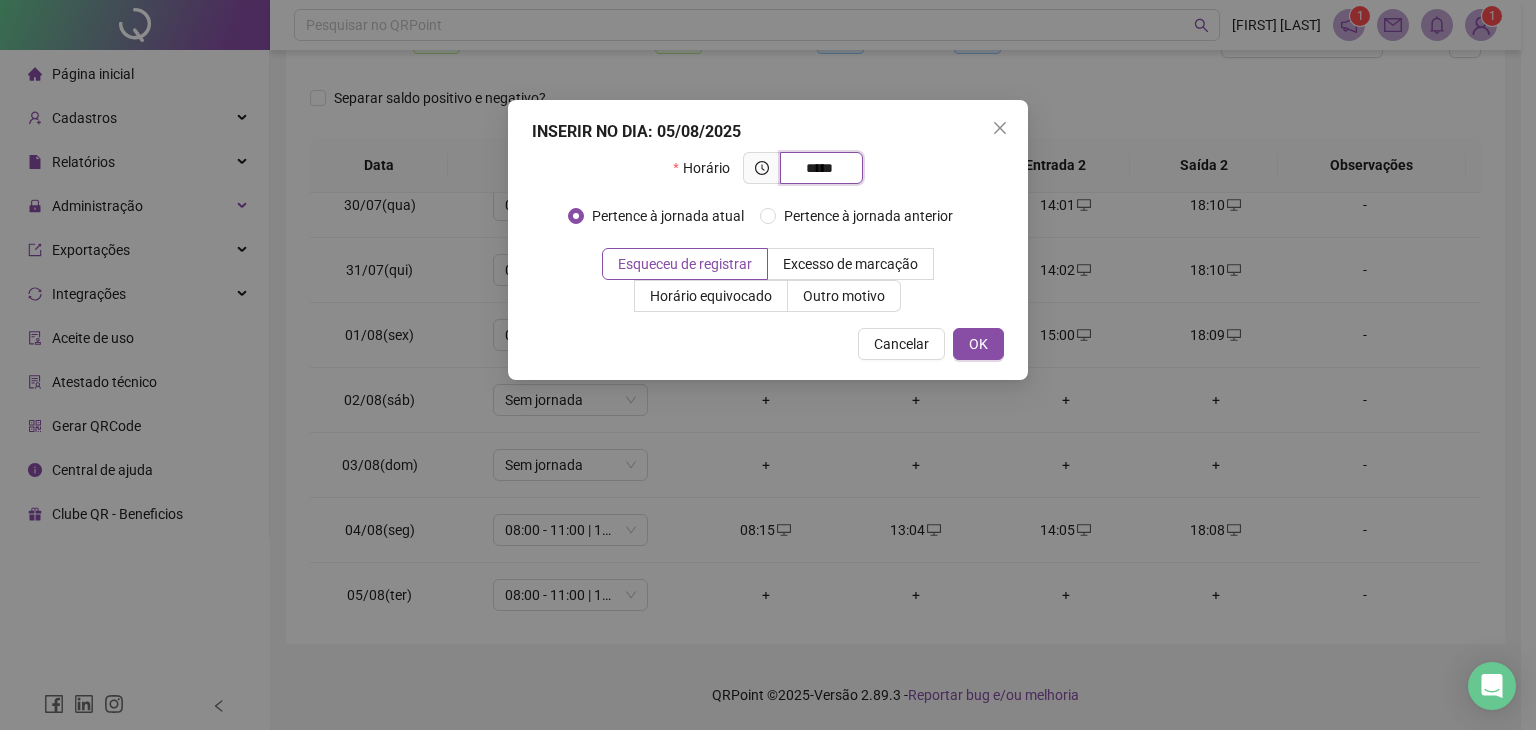 type on "*****" 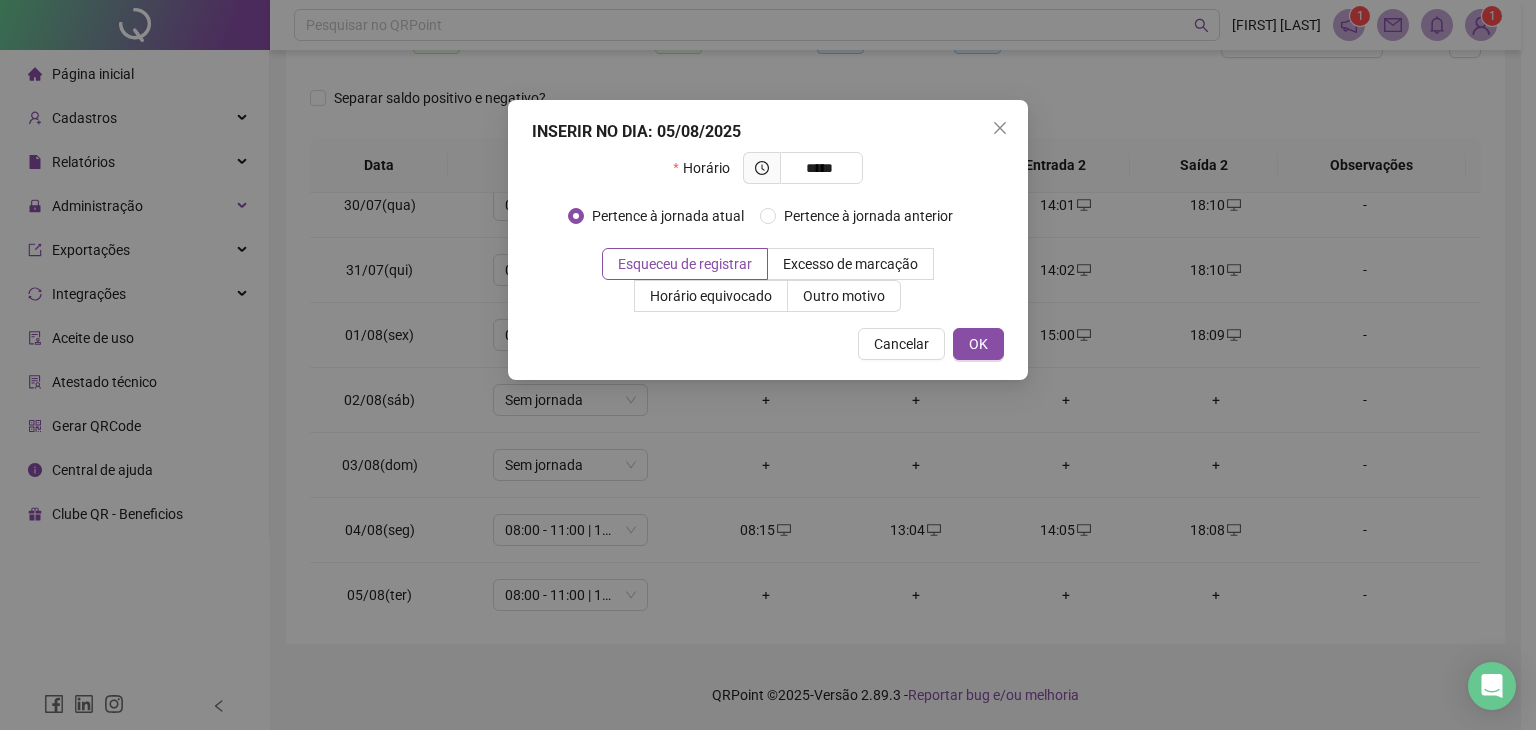 click on "INSERIR NO DIA :   05/08/2025 Horário ***** Pertence à jornada atual Pertence à jornada anterior Esqueceu de registrar Excesso de marcação Horário equivocado Outro motivo Motivo Cancelar OK" at bounding box center (768, 240) 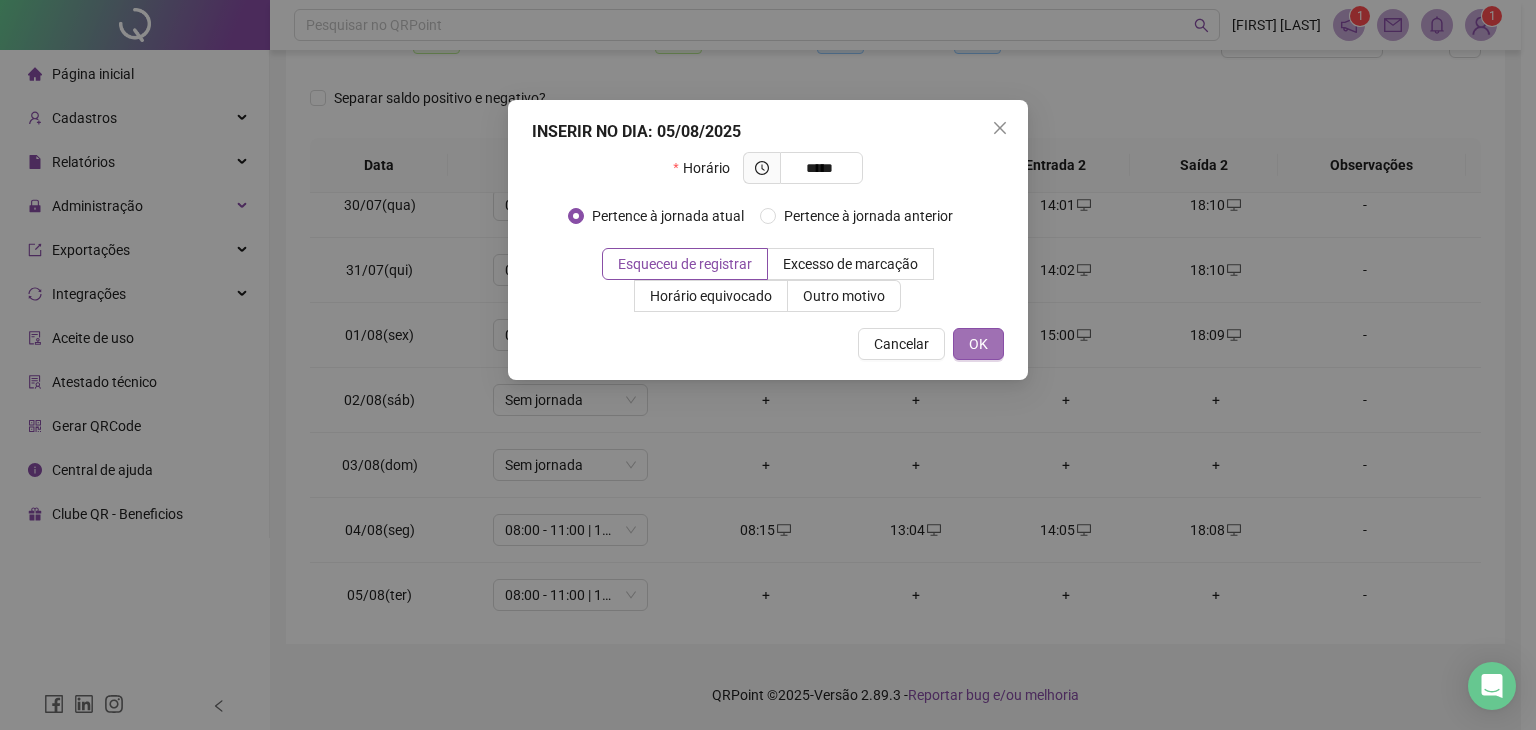 click on "OK" at bounding box center (978, 344) 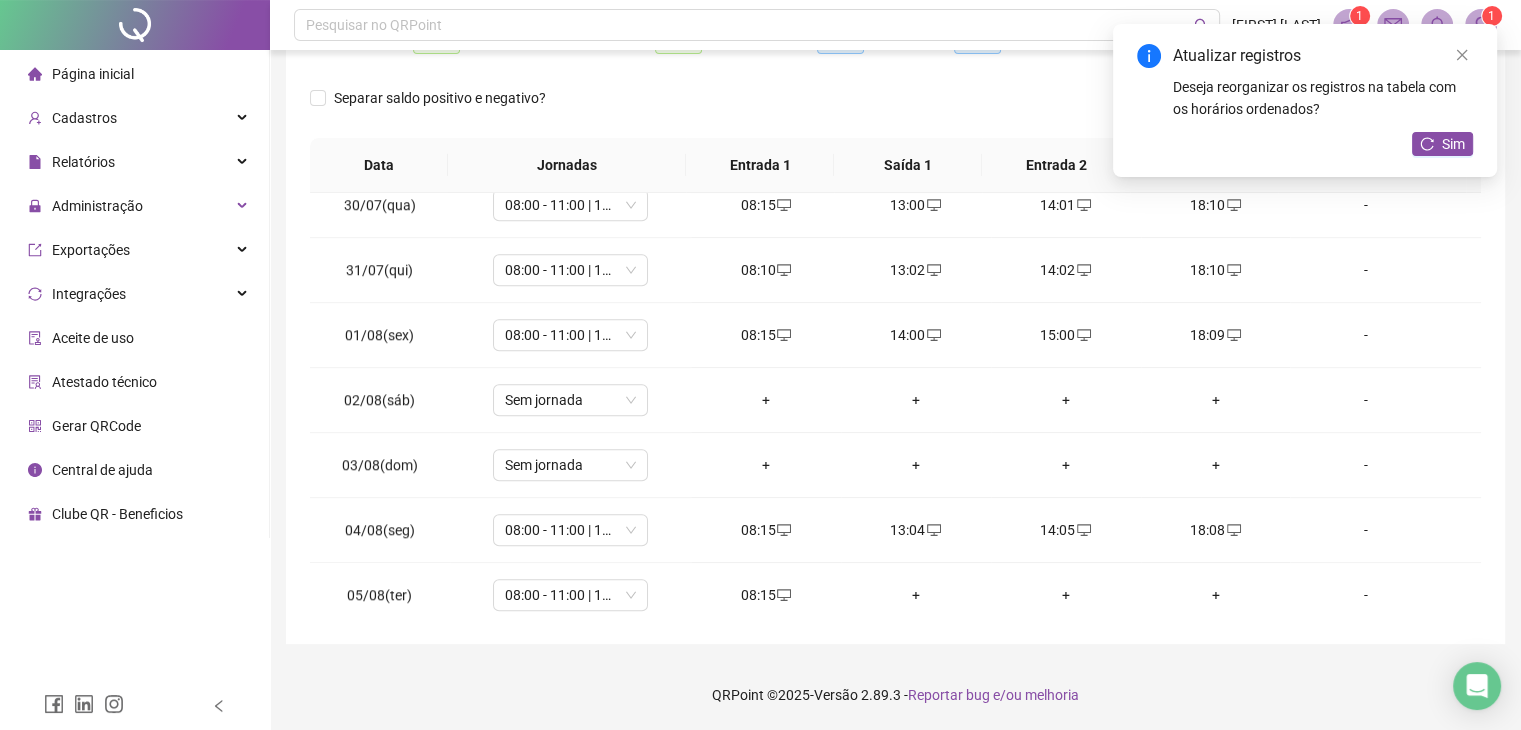 click on "Atualizar registros Deseja reorganizar os registros na tabela com os horários ordenados? Sim" at bounding box center (1305, 100) 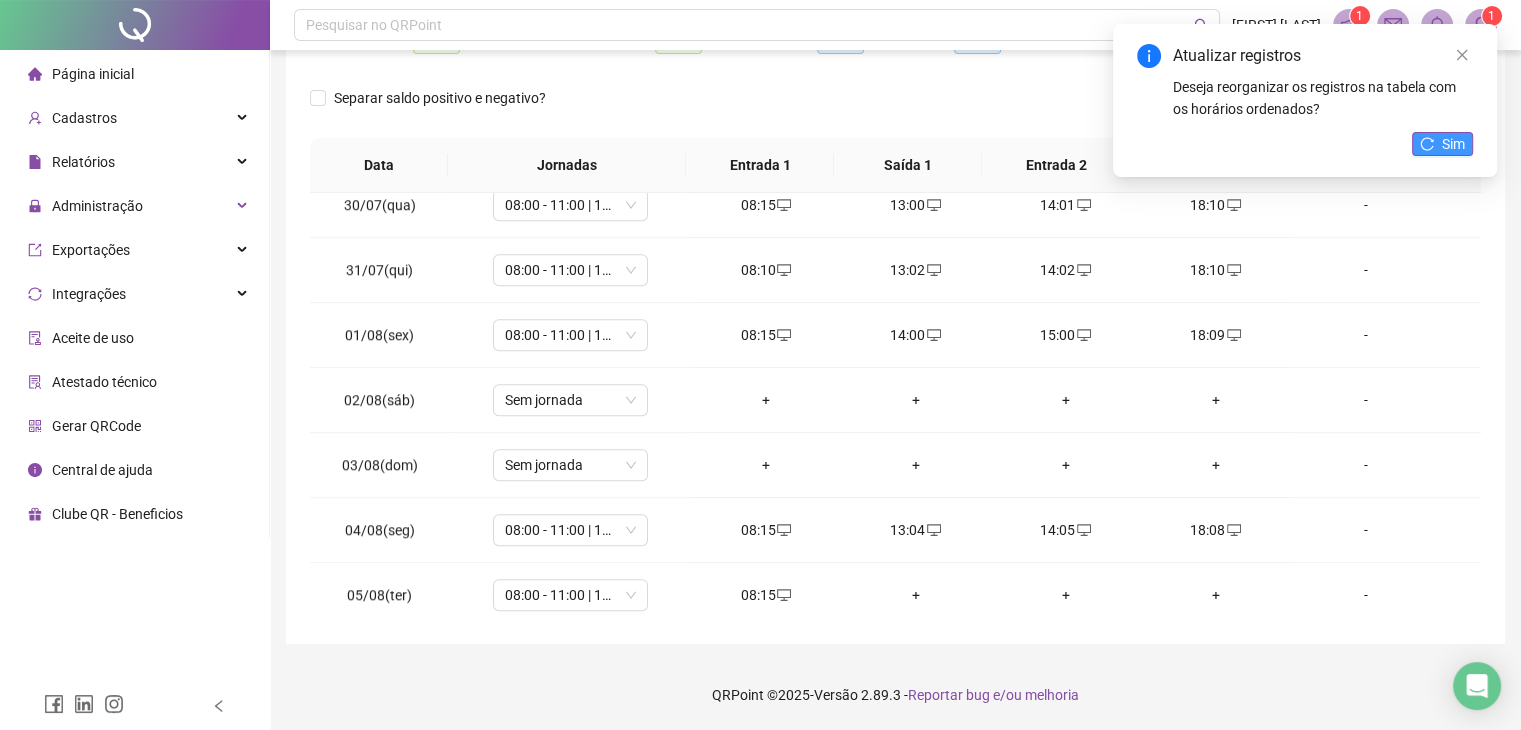 click on "Sim" at bounding box center (1442, 144) 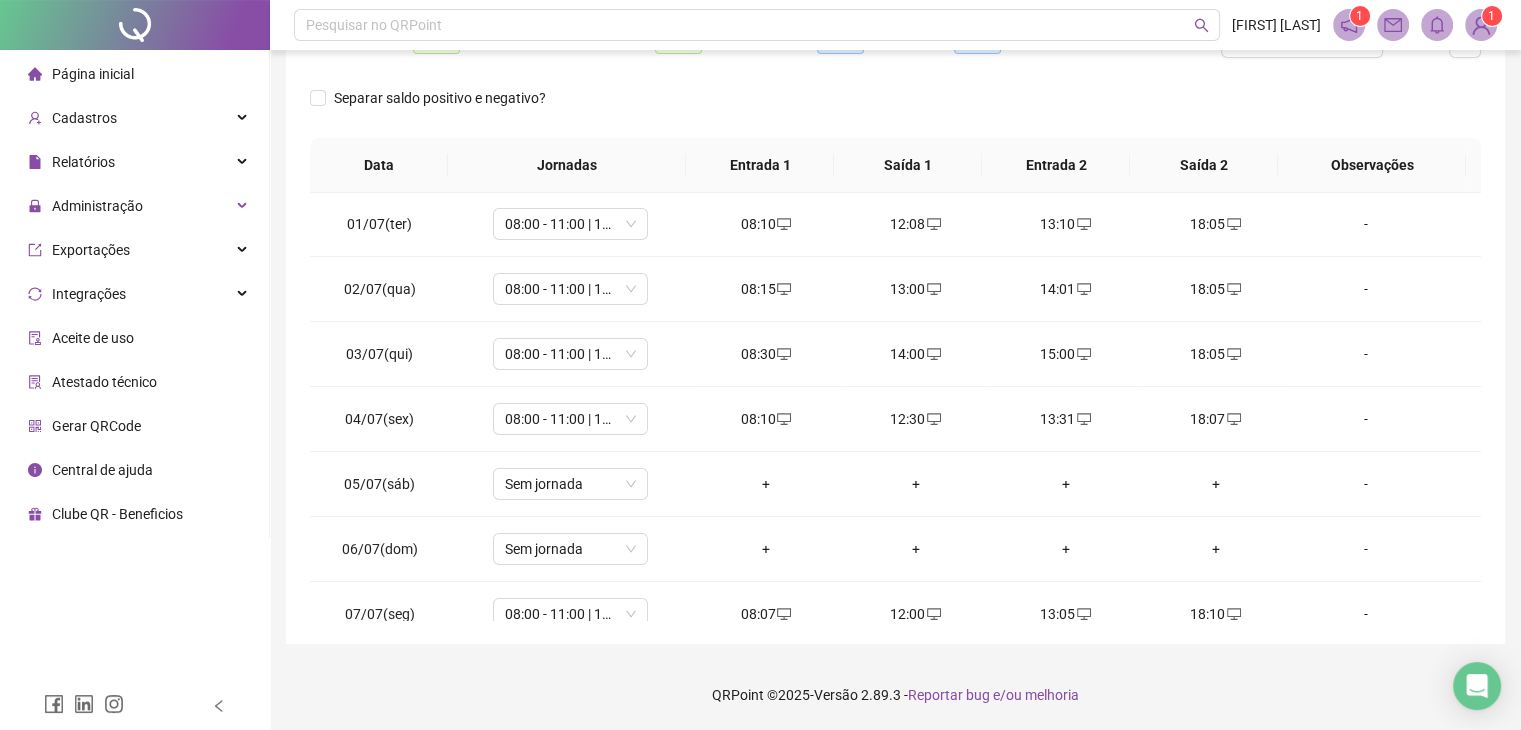 scroll, scrollTop: 0, scrollLeft: 0, axis: both 